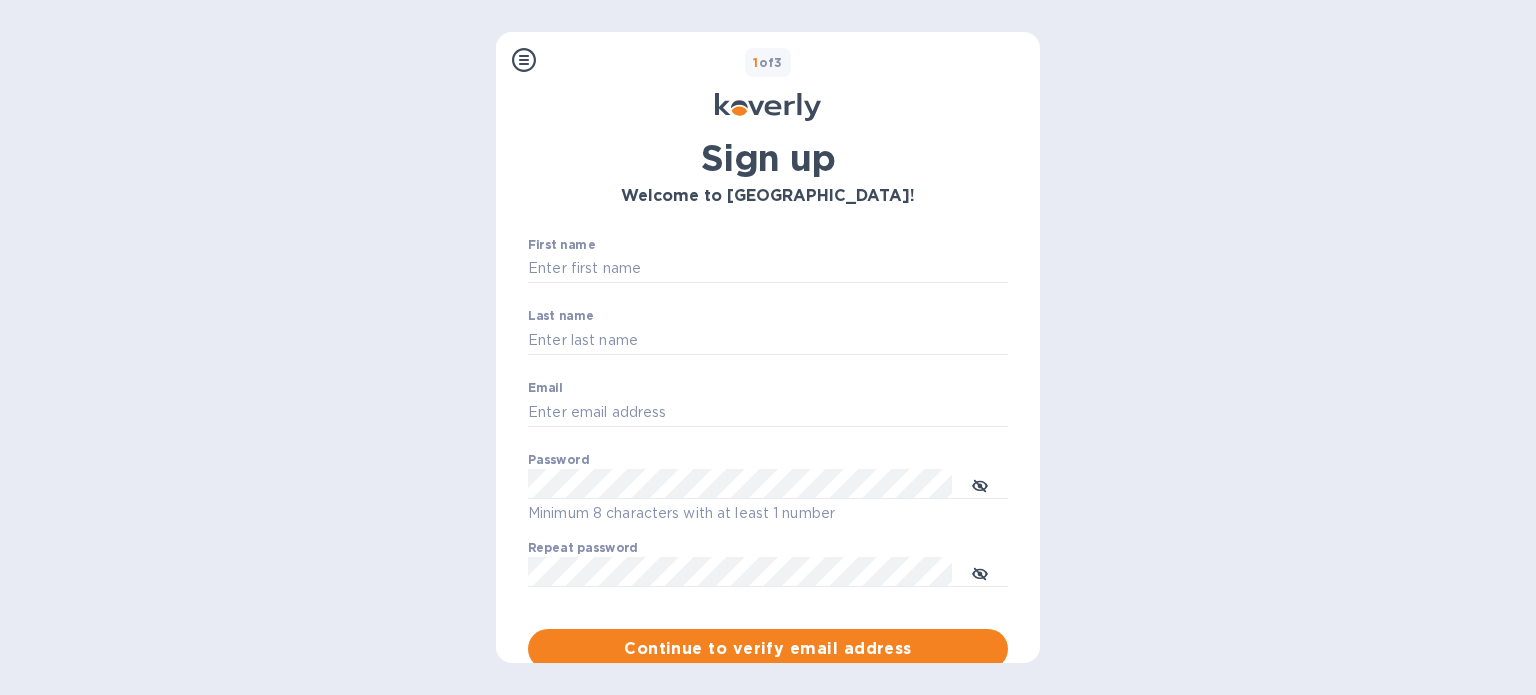 scroll, scrollTop: 0, scrollLeft: 0, axis: both 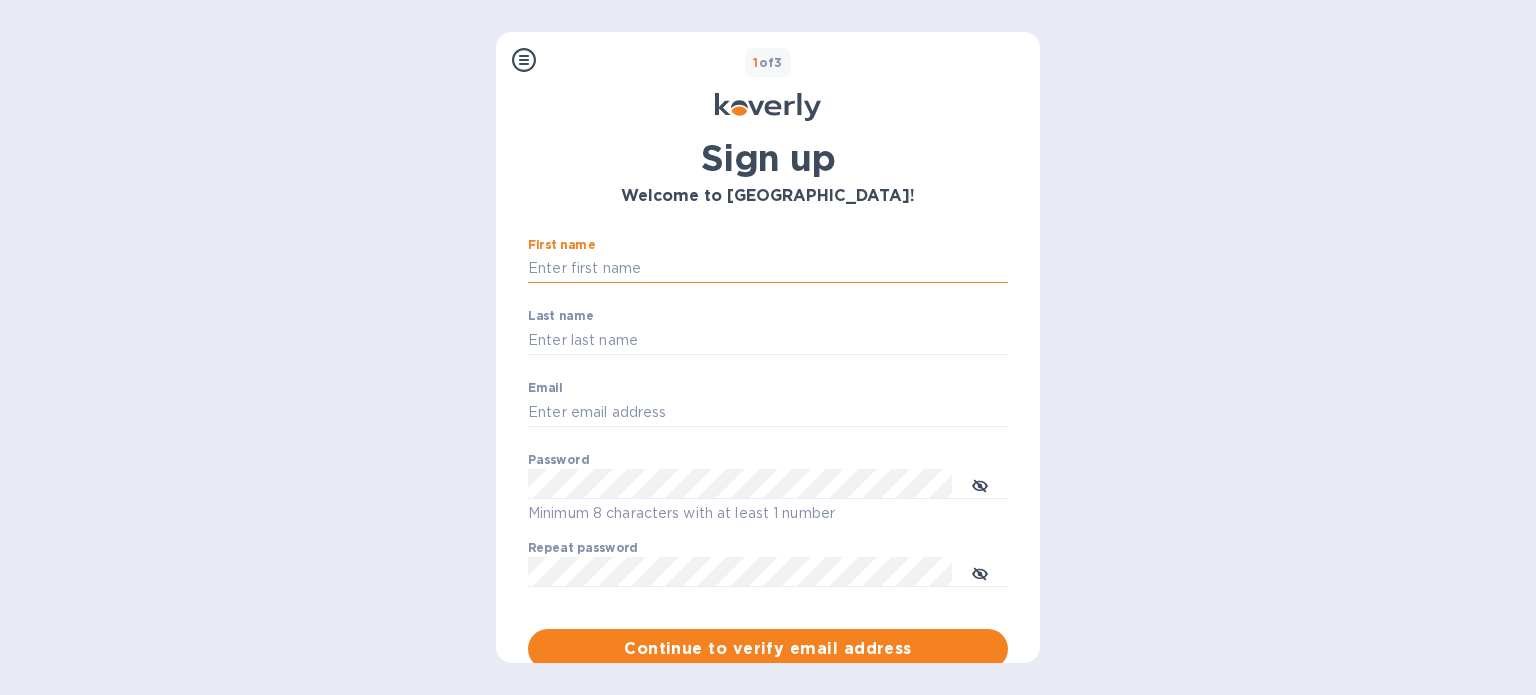 click on "First name" at bounding box center (768, 269) 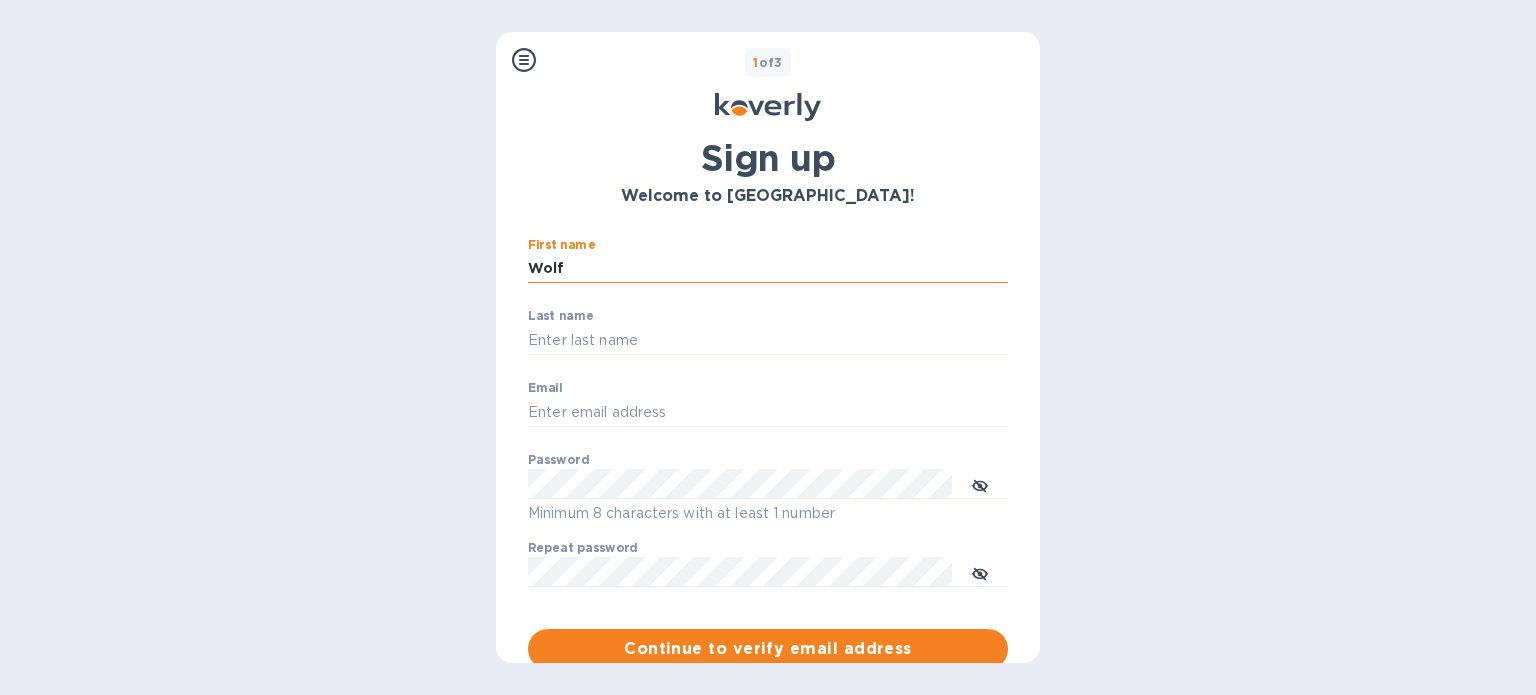 type on "Englender" 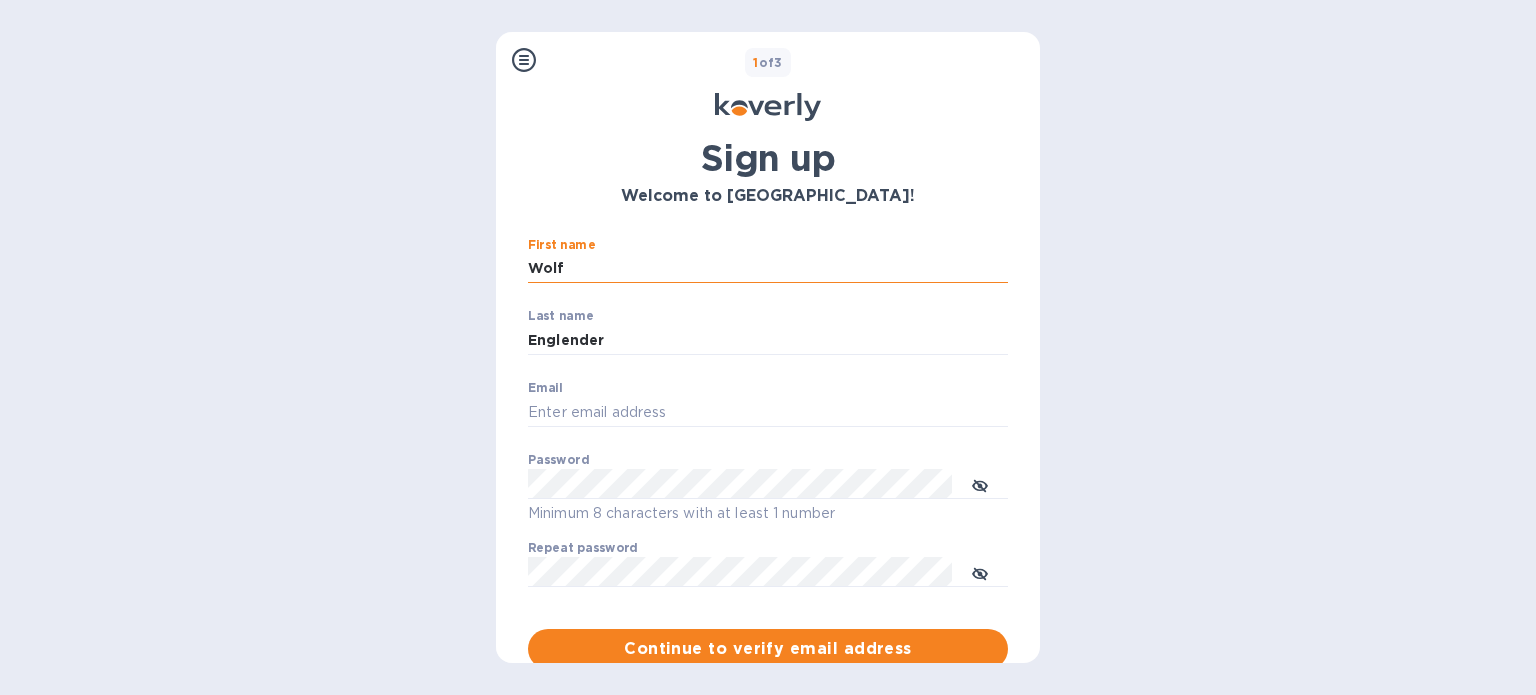 type on "[EMAIL_ADDRESS][DOMAIN_NAME]" 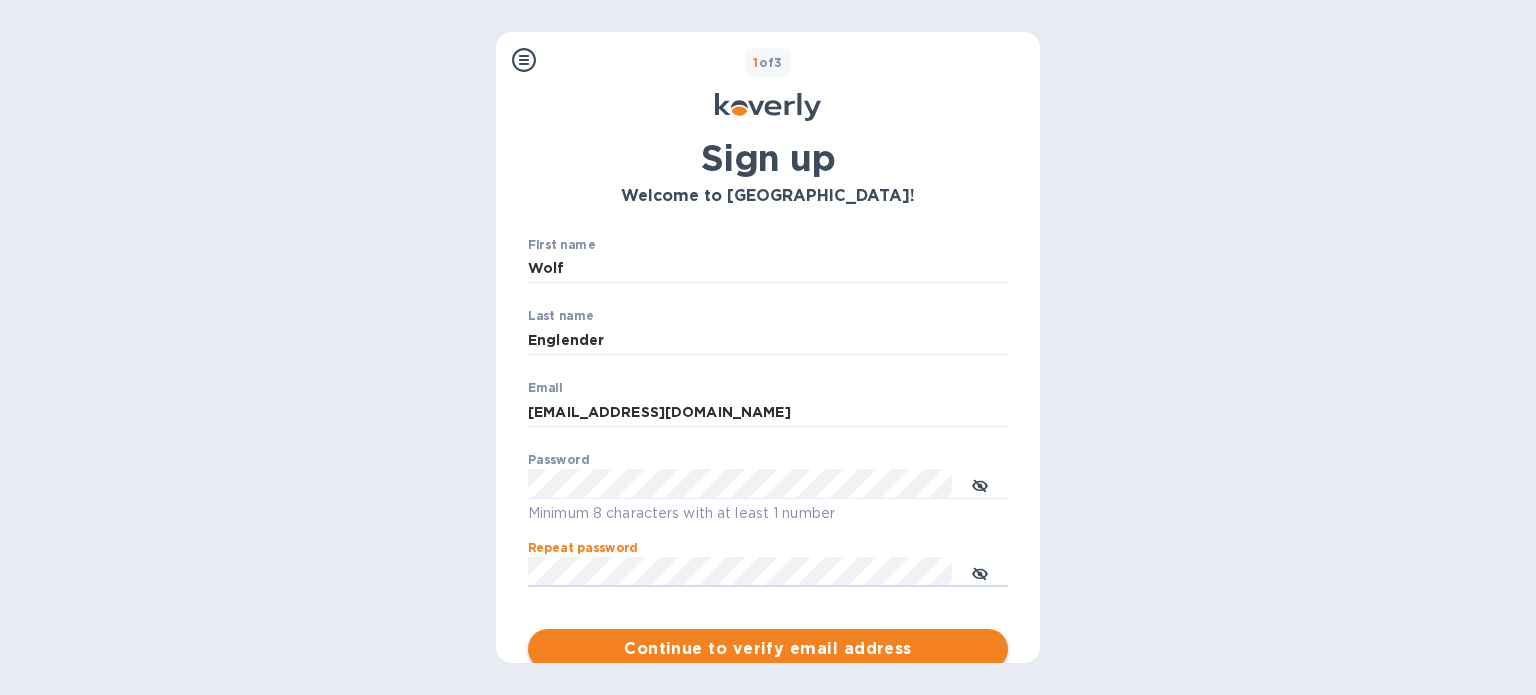 scroll, scrollTop: 100, scrollLeft: 0, axis: vertical 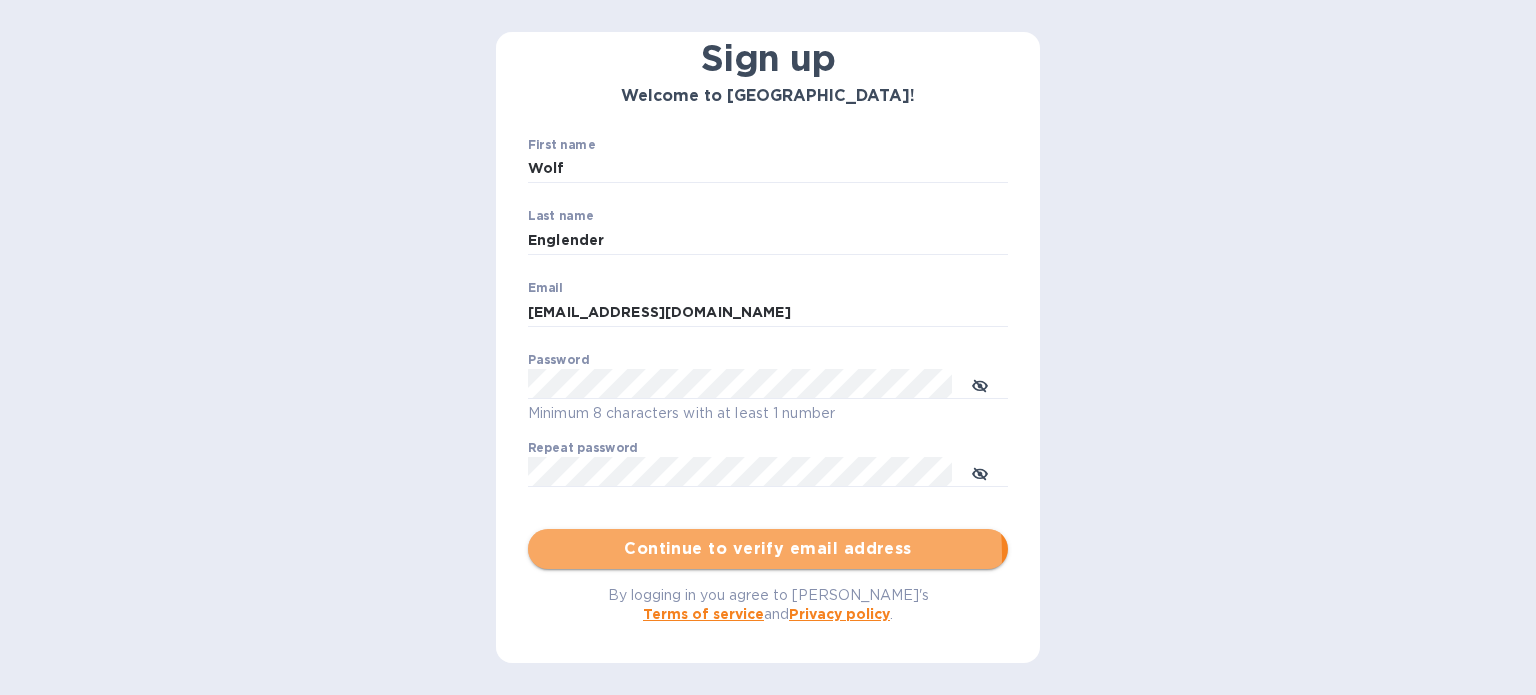 click on "Continue to verify email address" at bounding box center [768, 549] 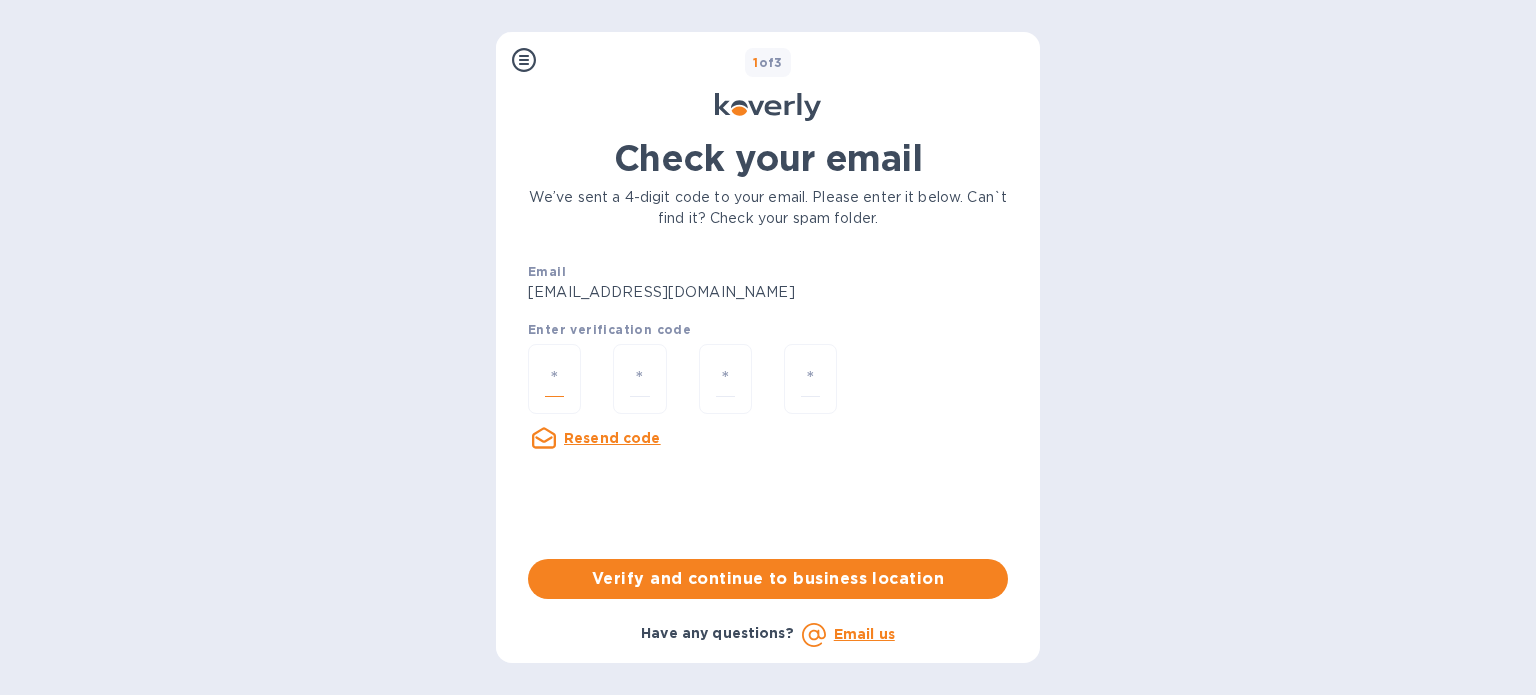 click at bounding box center (554, 379) 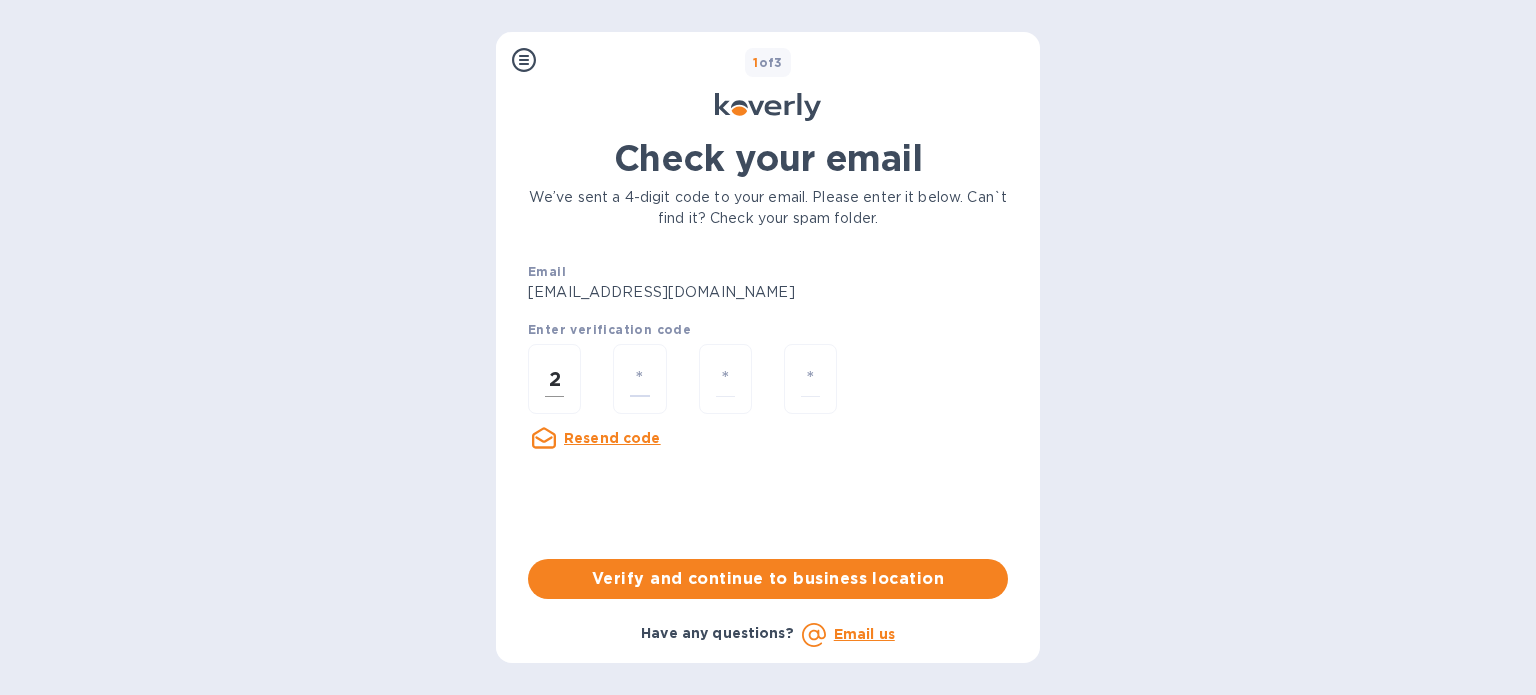type on "6" 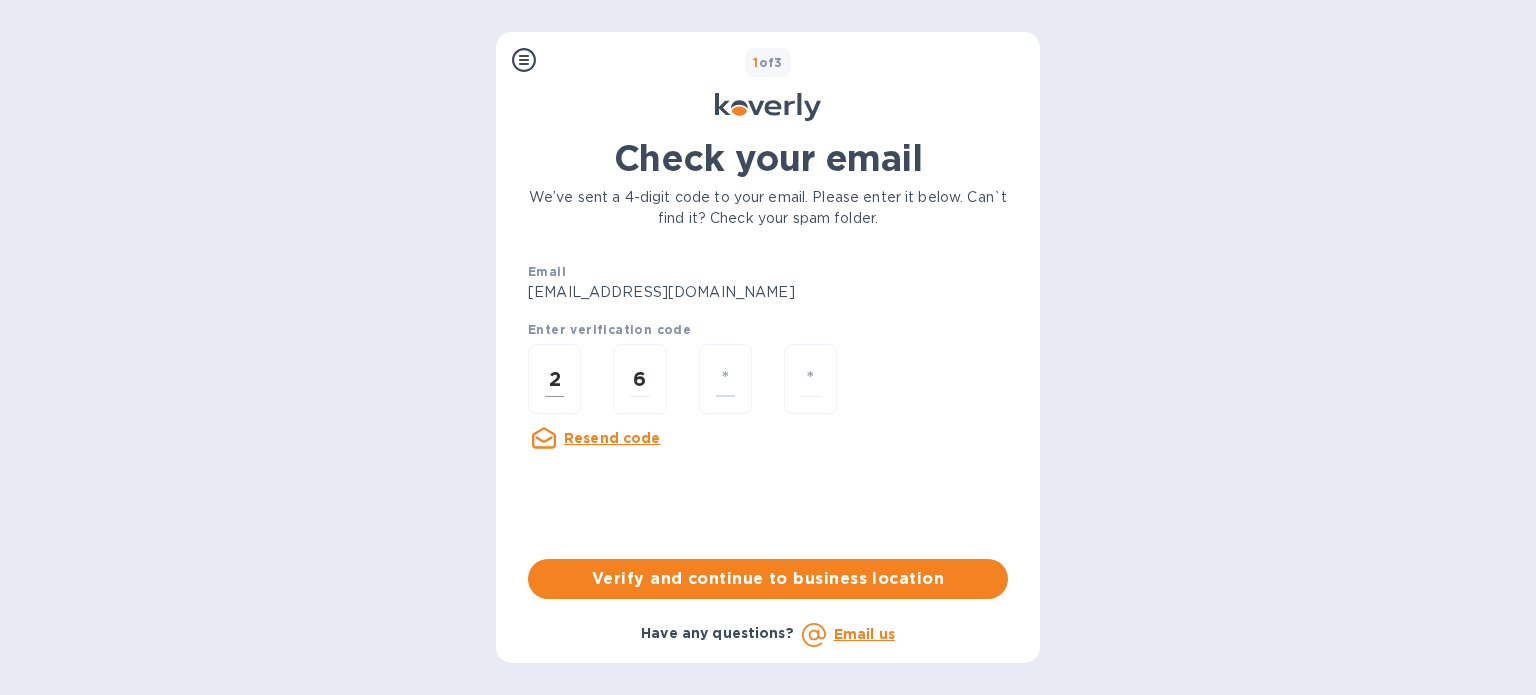 type on "3" 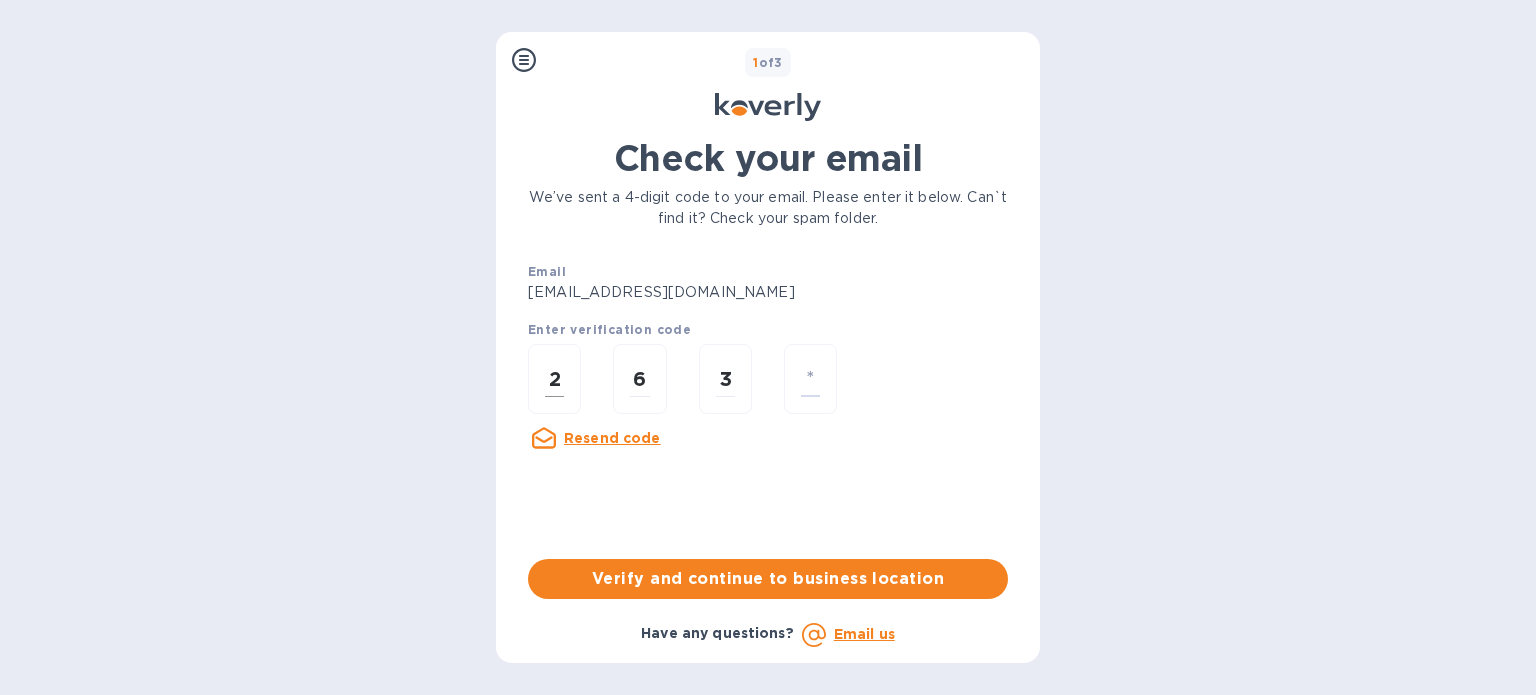 type on "9" 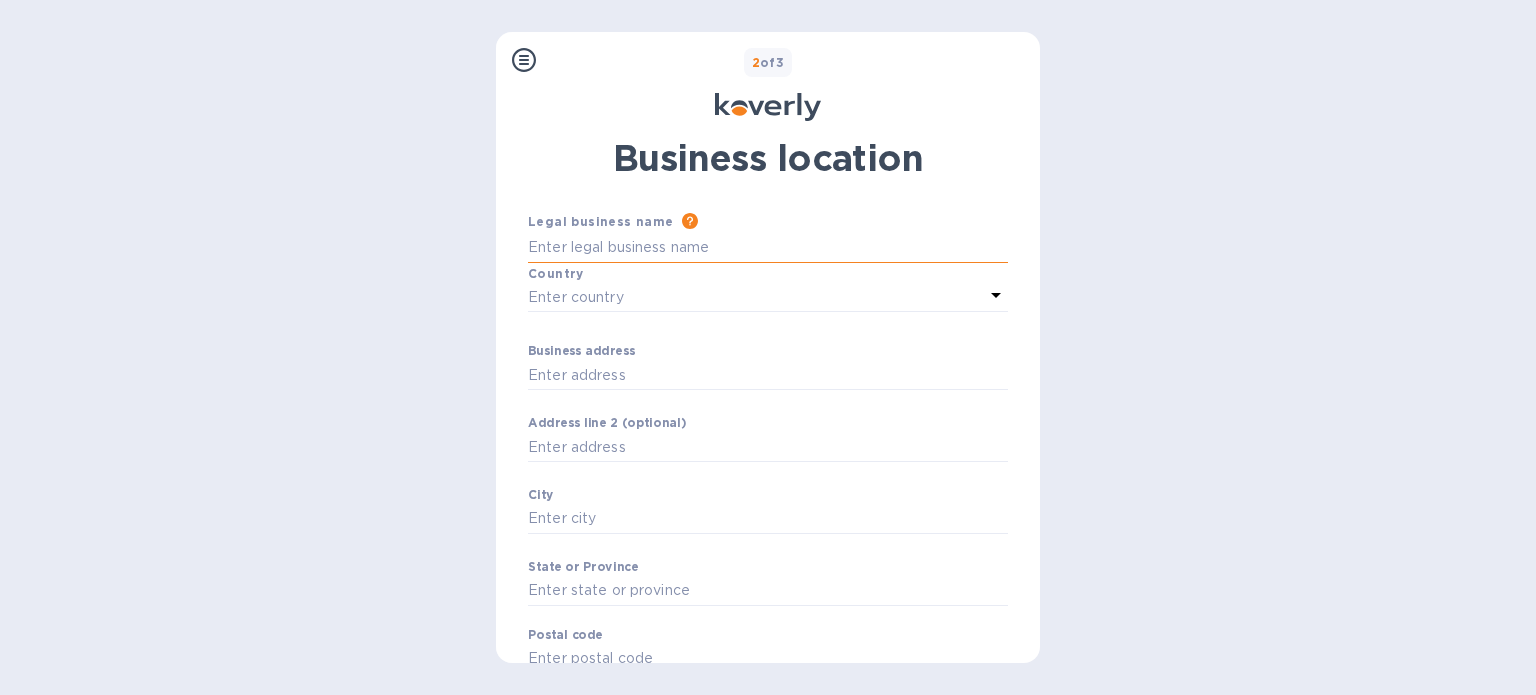click on "Business address" at bounding box center [768, 248] 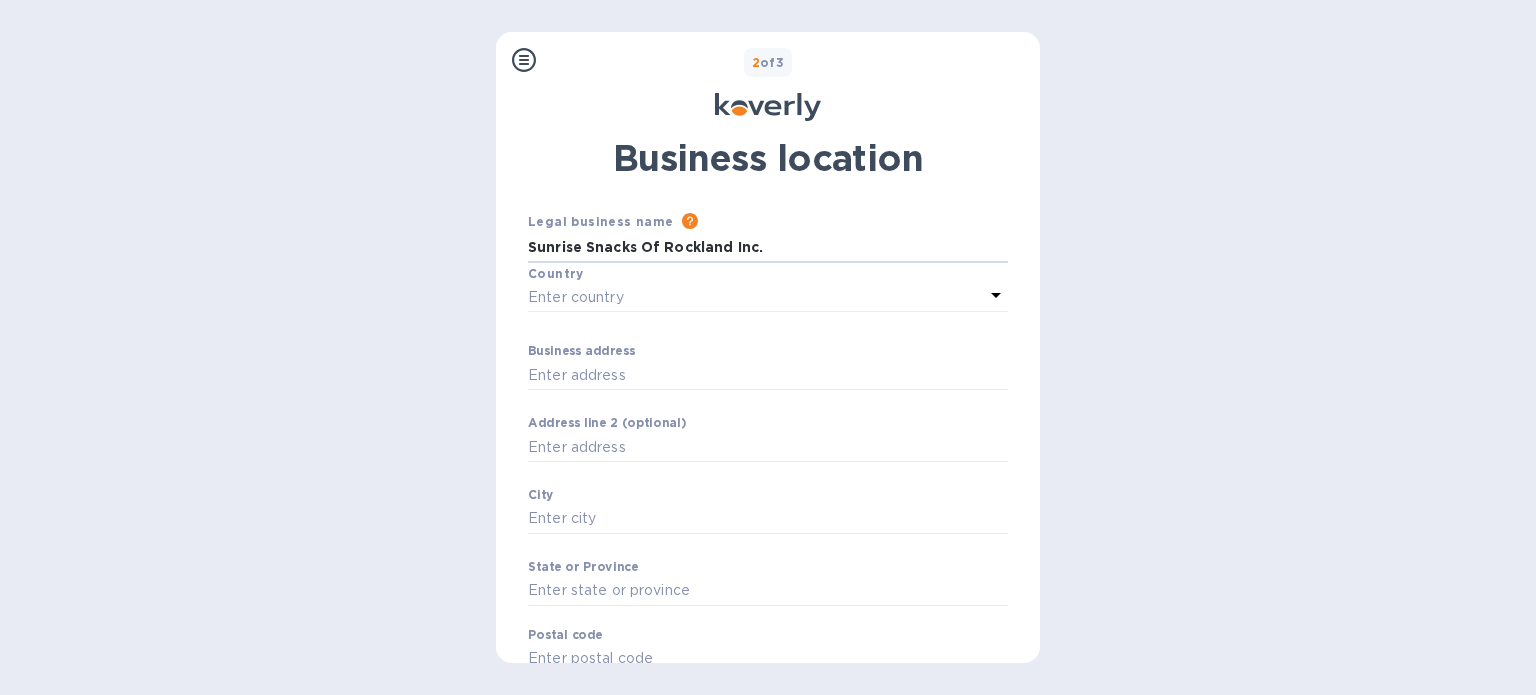 type on "Sunrise Snacks Of Rockland Inc." 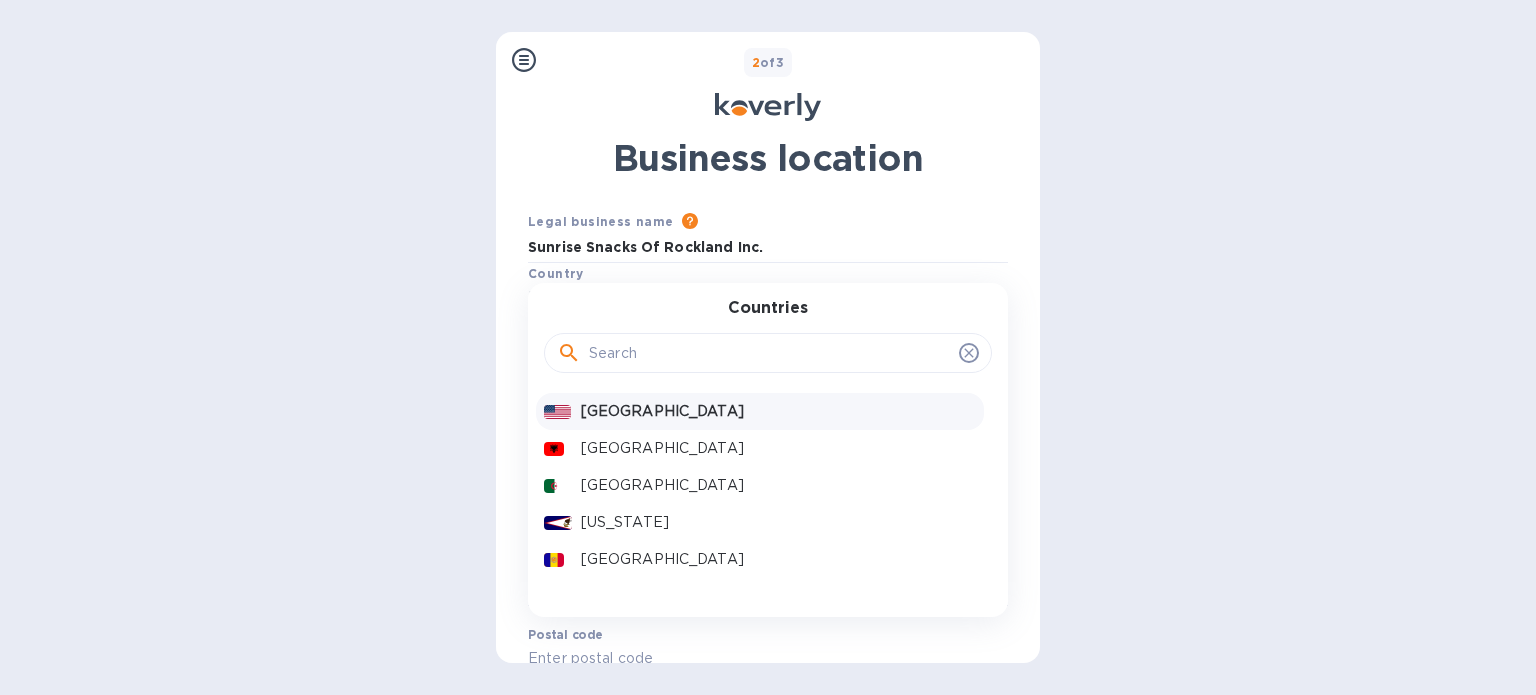 click on "[GEOGRAPHIC_DATA]" at bounding box center [778, 411] 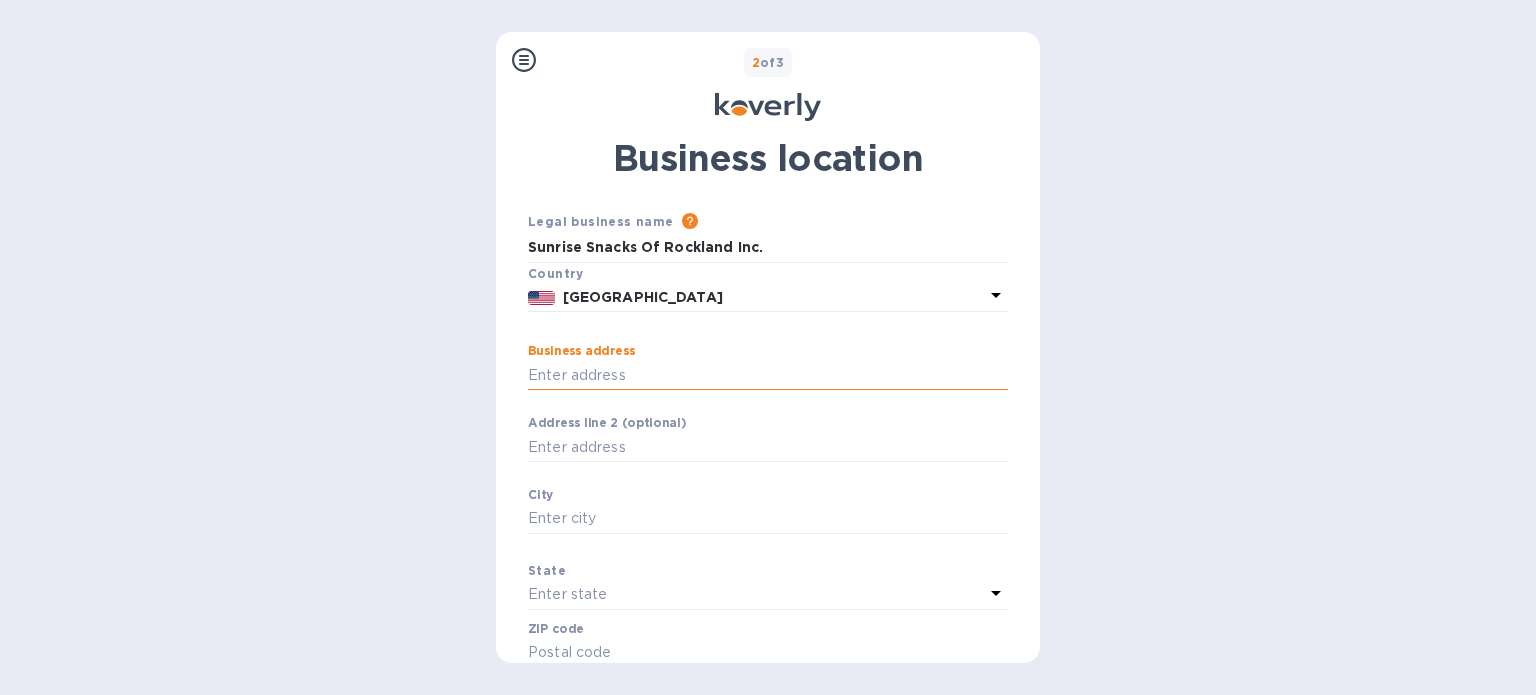 click on "Business address" at bounding box center (768, 375) 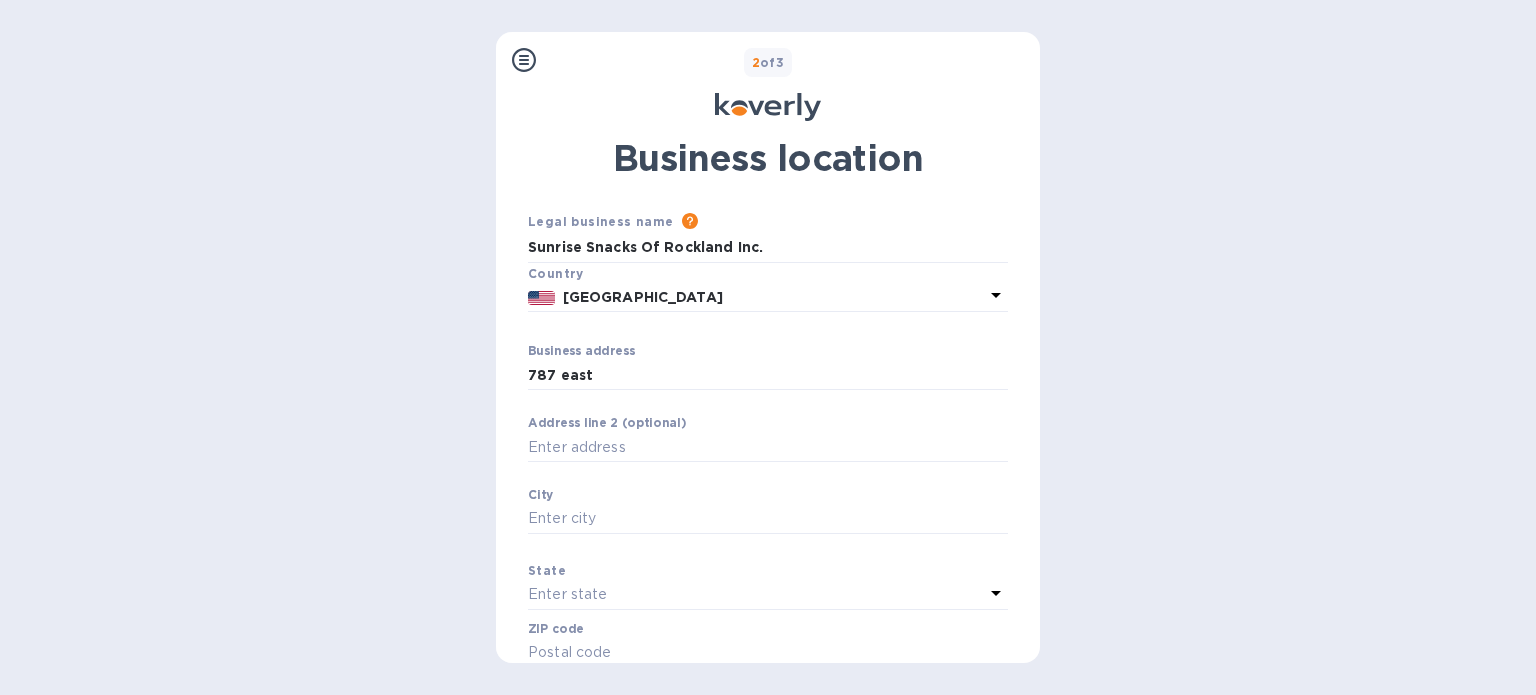 type on "[STREET_ADDRESS]" 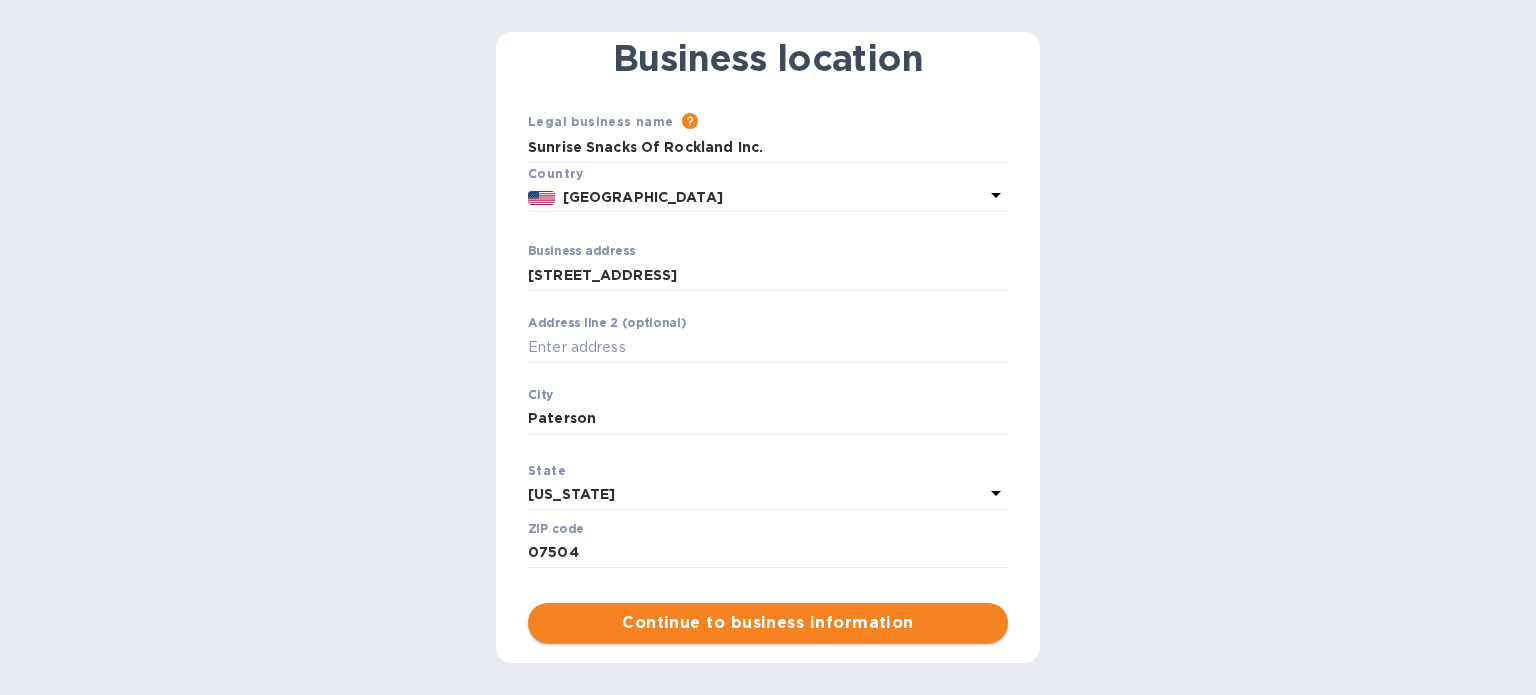scroll, scrollTop: 168, scrollLeft: 0, axis: vertical 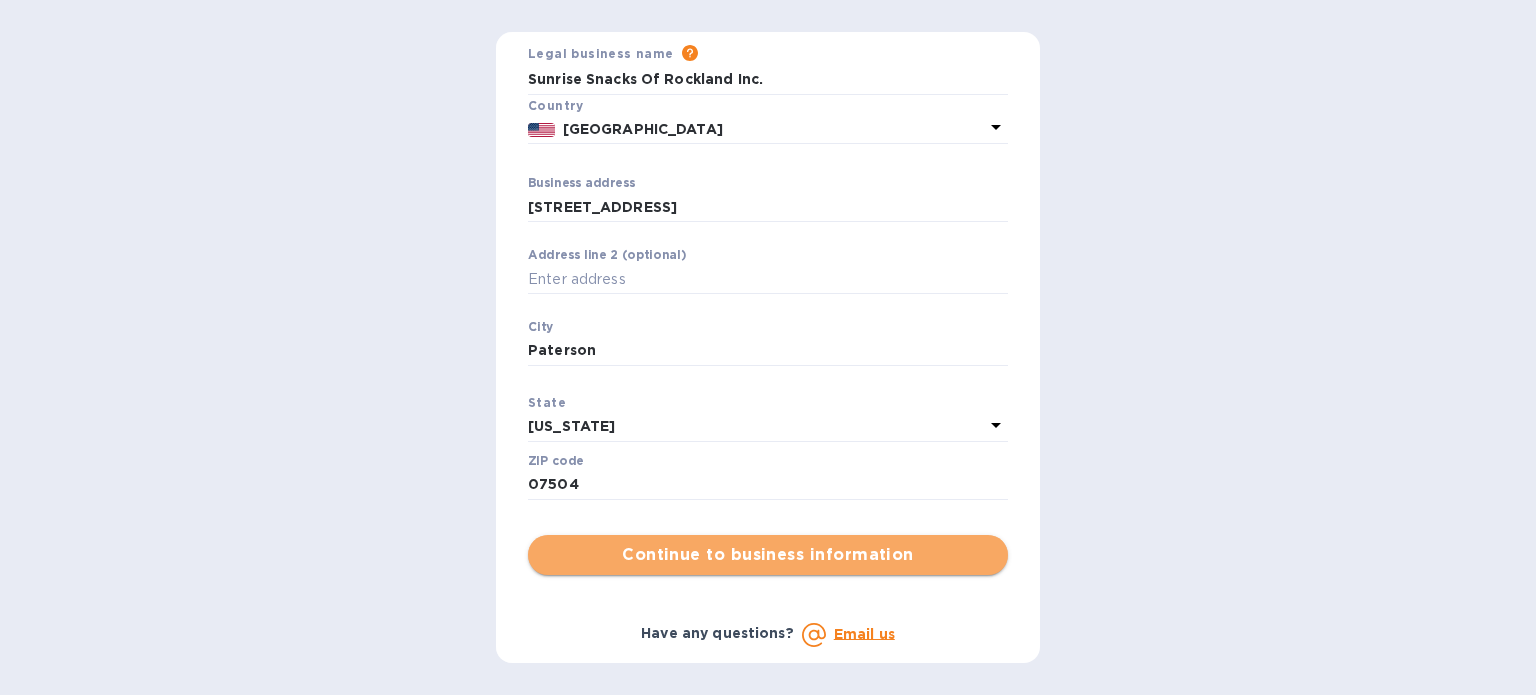 click on "Continue to business information" at bounding box center (768, 555) 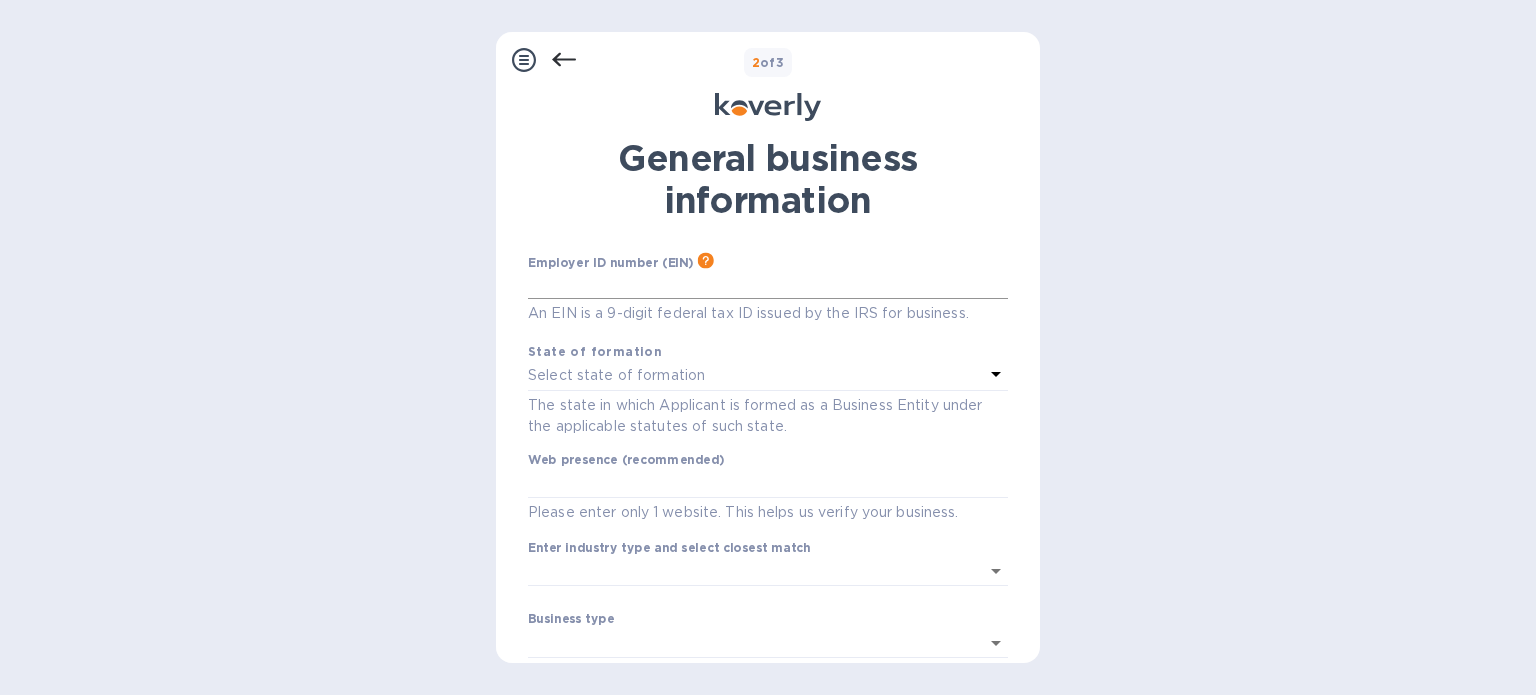 click at bounding box center [768, 284] 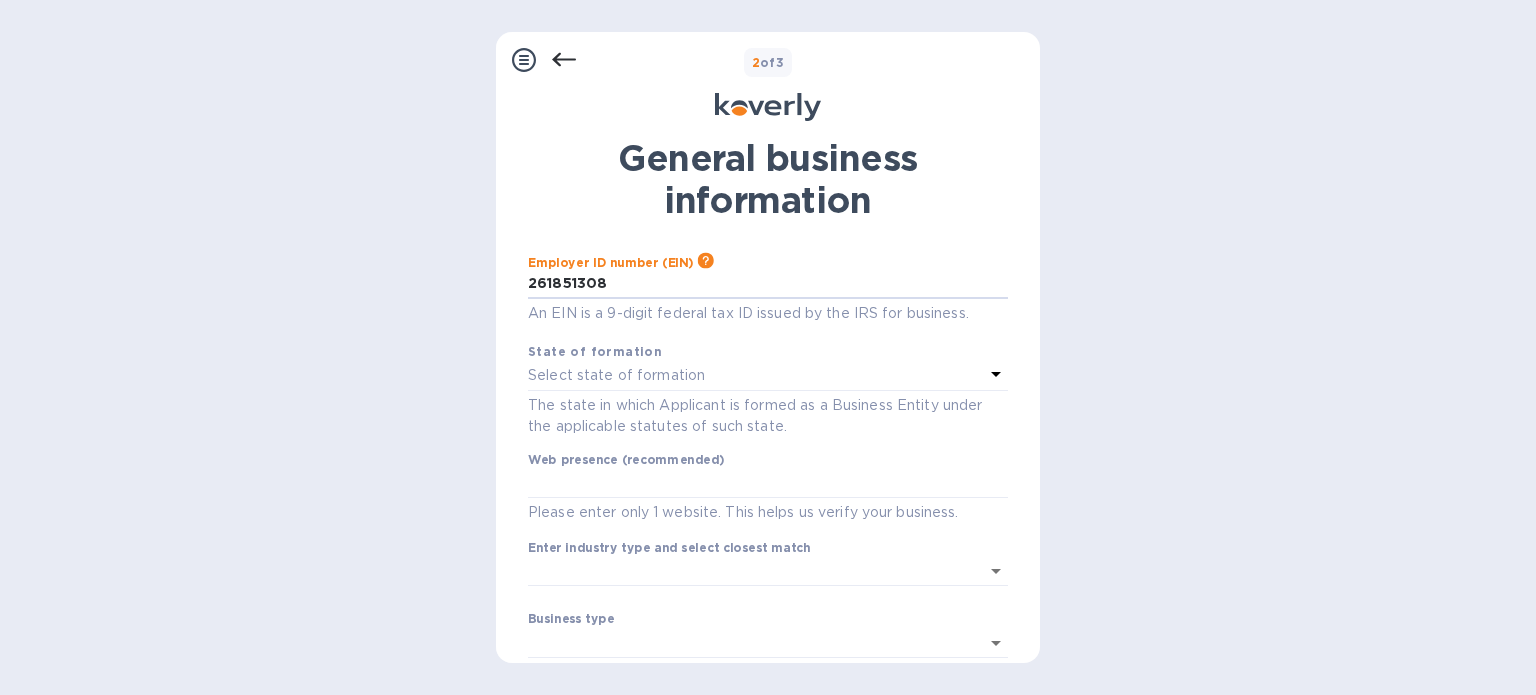type on "***08" 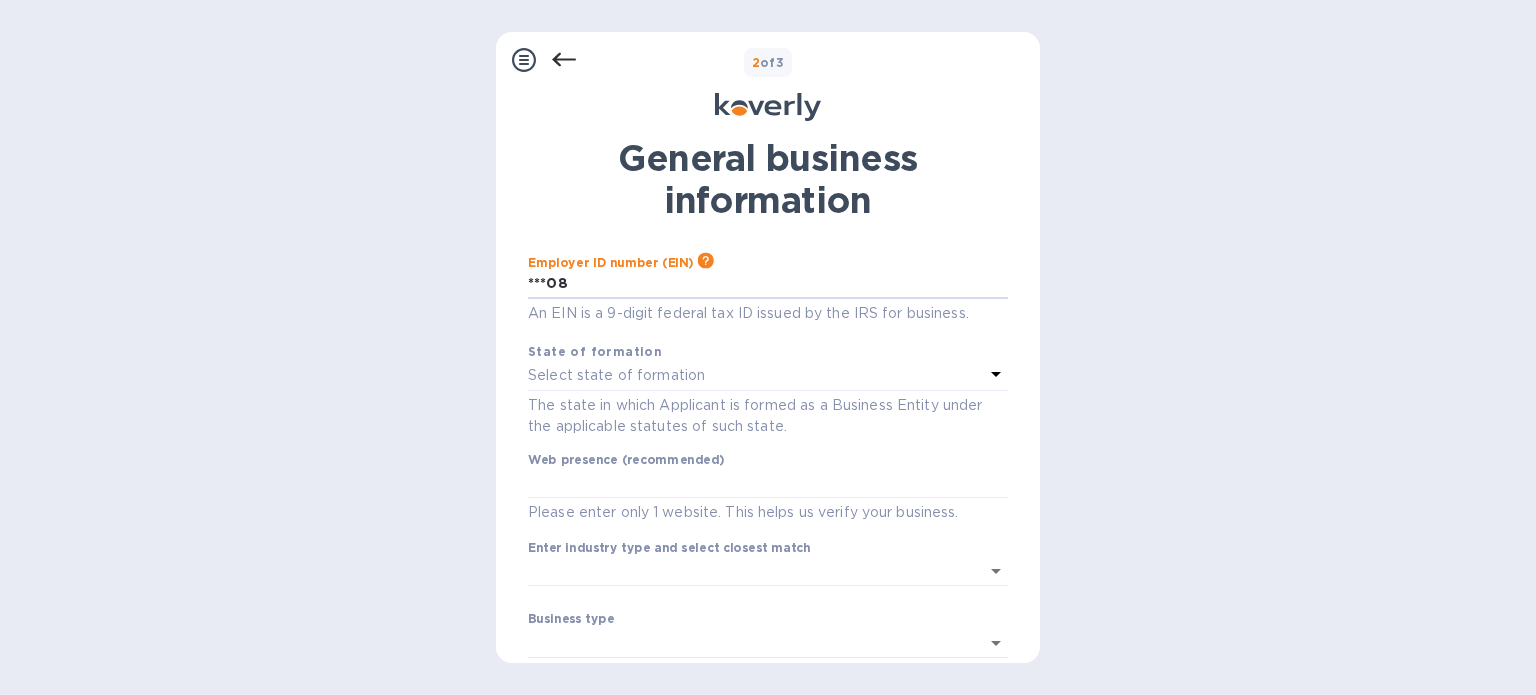 click on "Select state of formation" at bounding box center [616, 375] 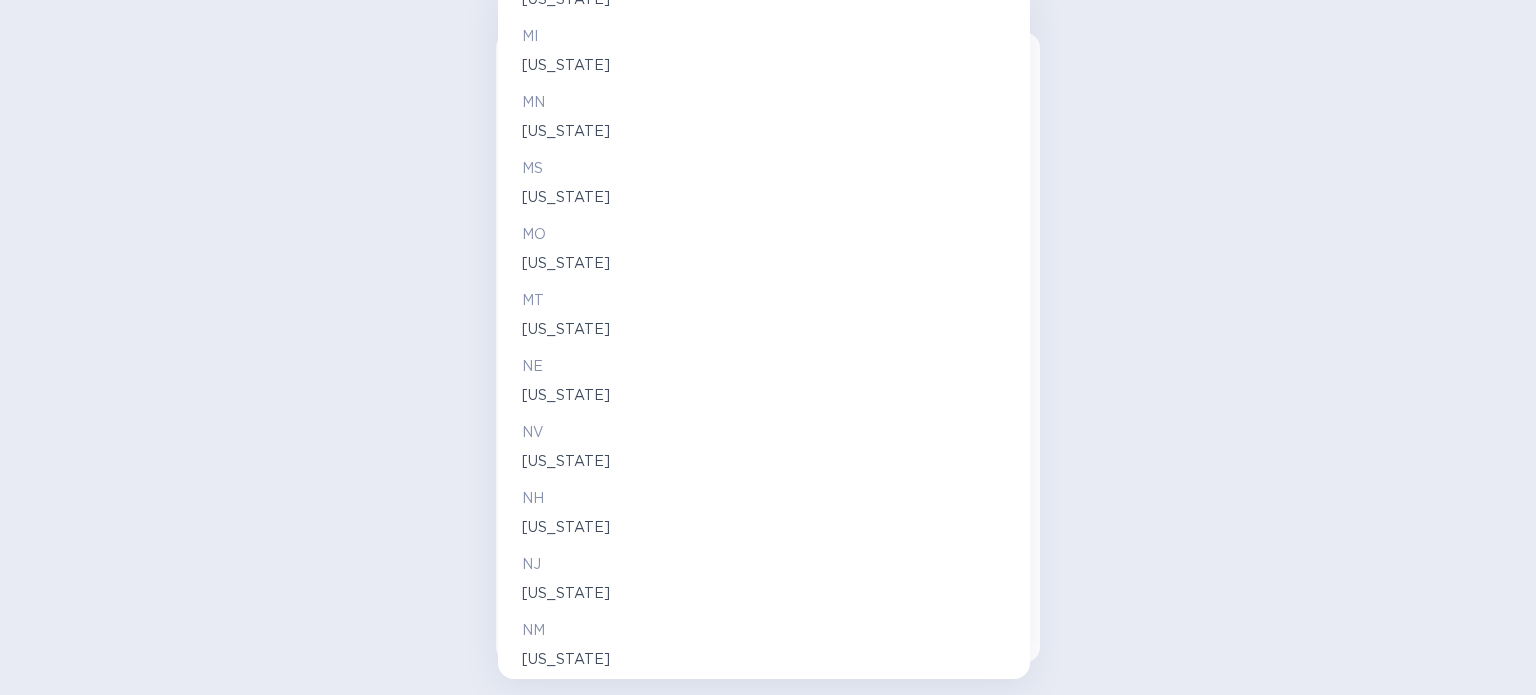 scroll, scrollTop: 2000, scrollLeft: 0, axis: vertical 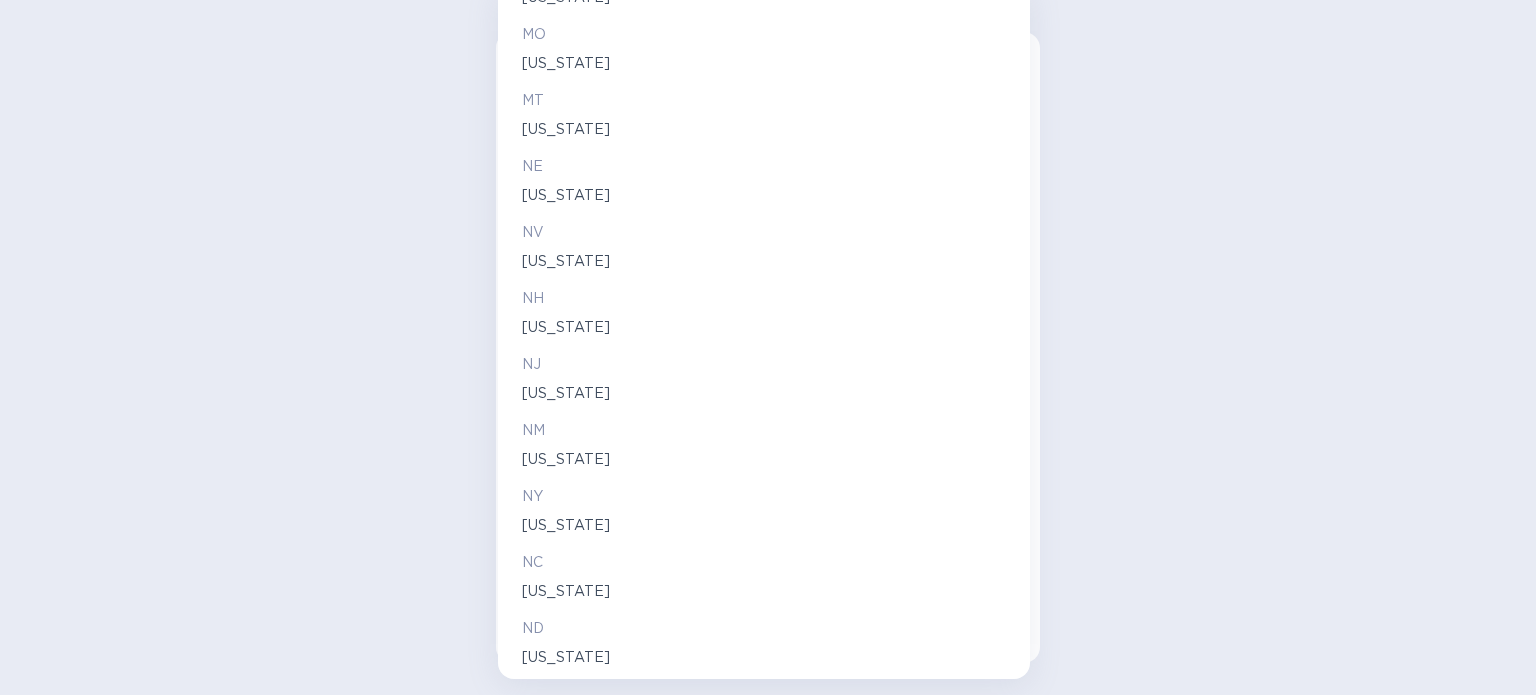 click on "NY" at bounding box center (764, 496) 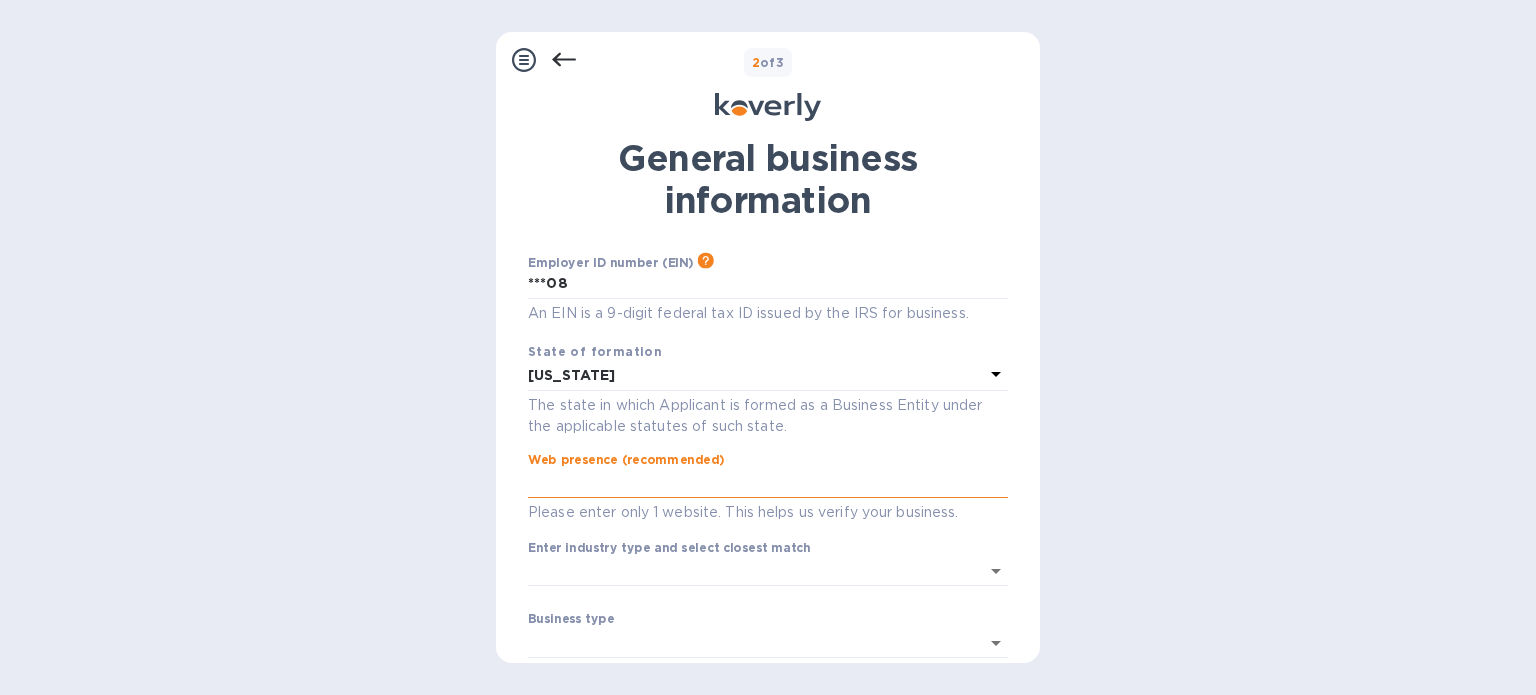 click at bounding box center (768, 484) 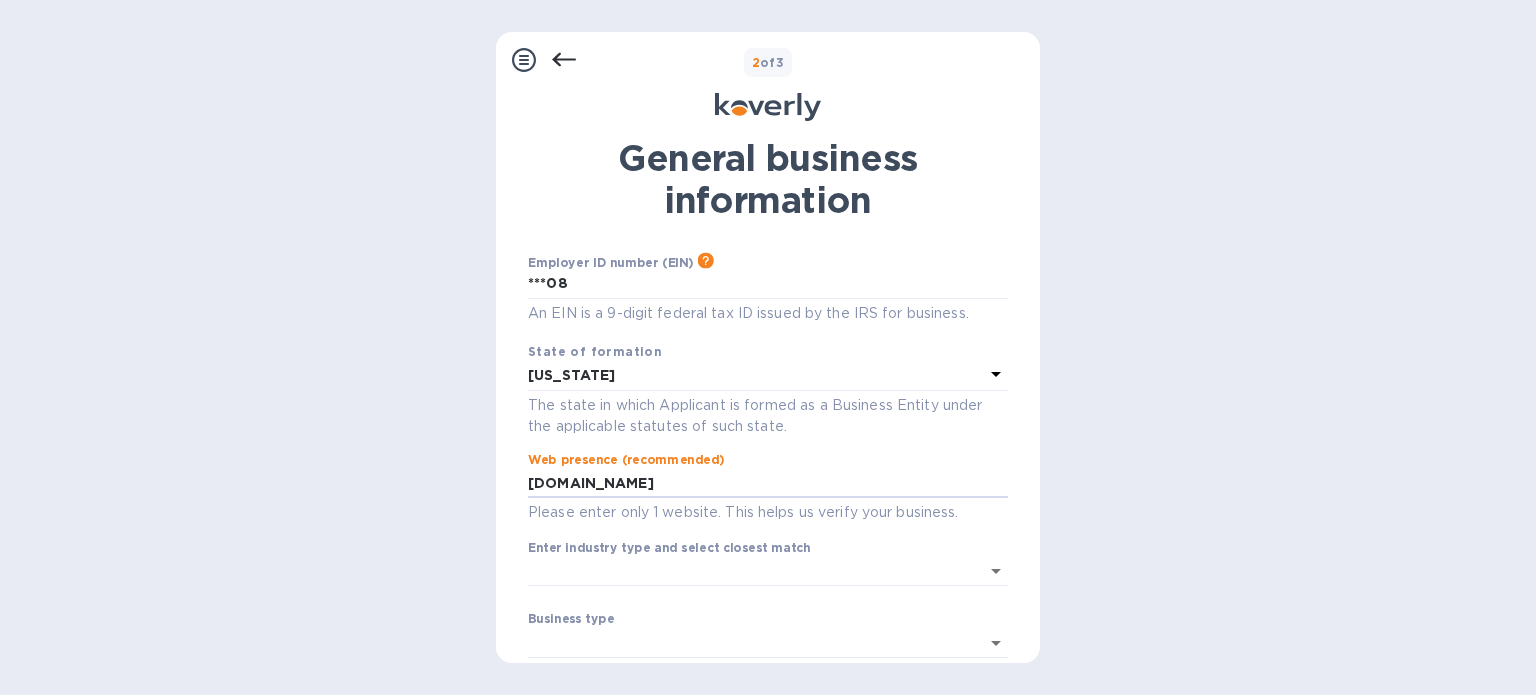 scroll, scrollTop: 100, scrollLeft: 0, axis: vertical 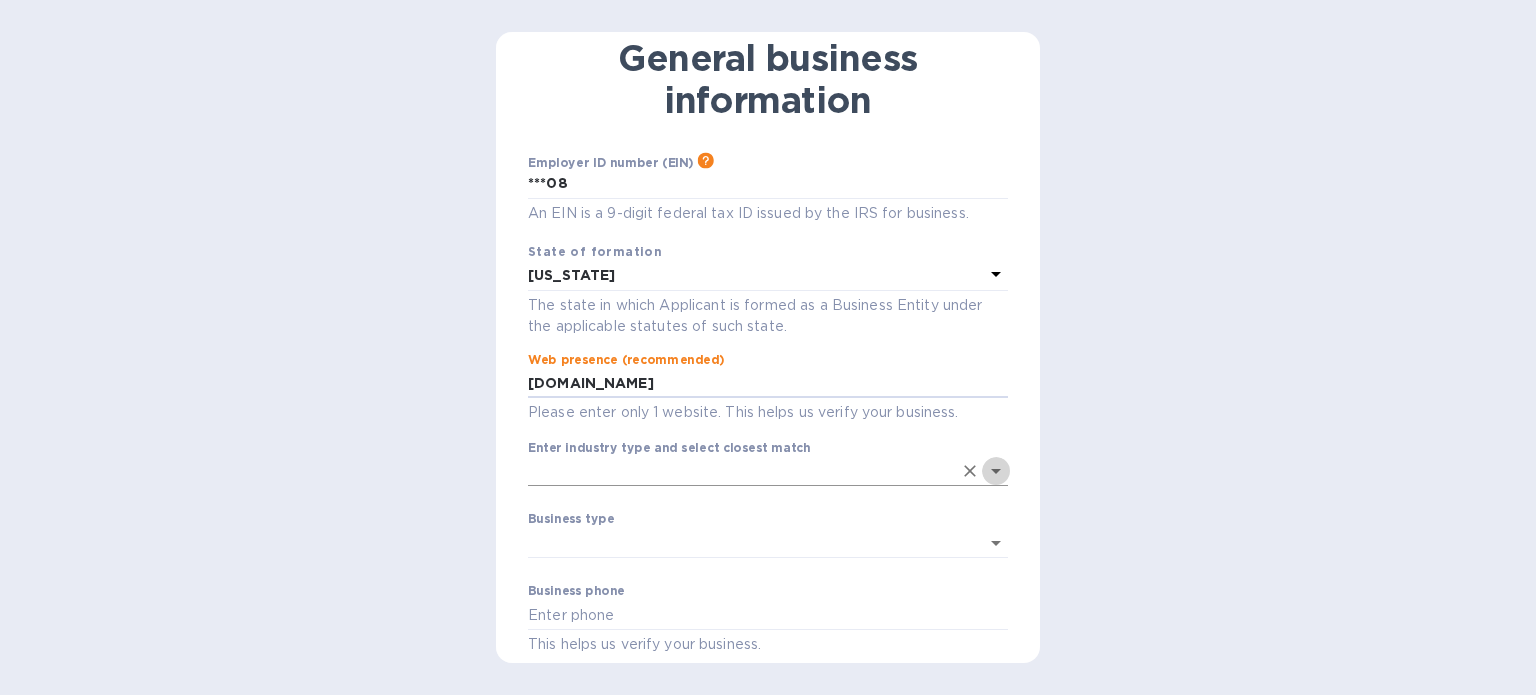 click 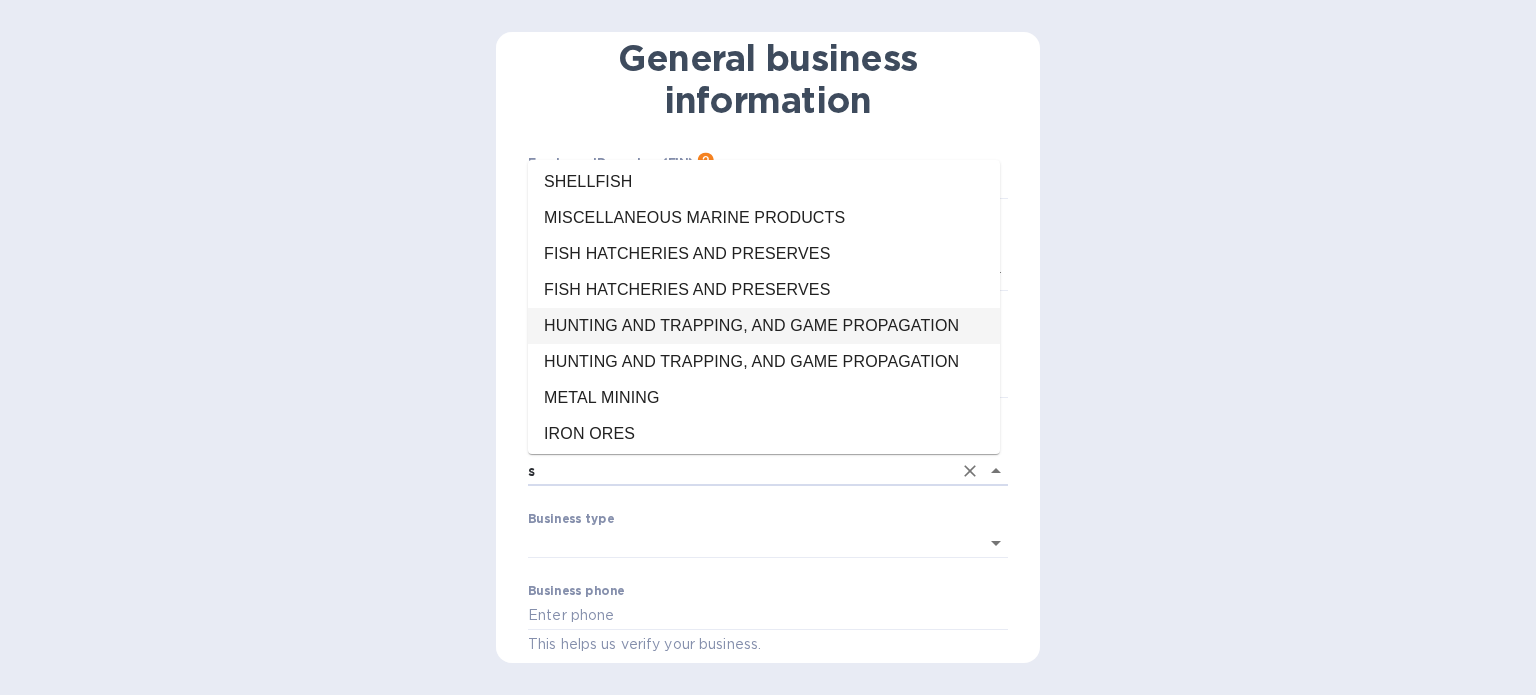 scroll, scrollTop: 0, scrollLeft: 0, axis: both 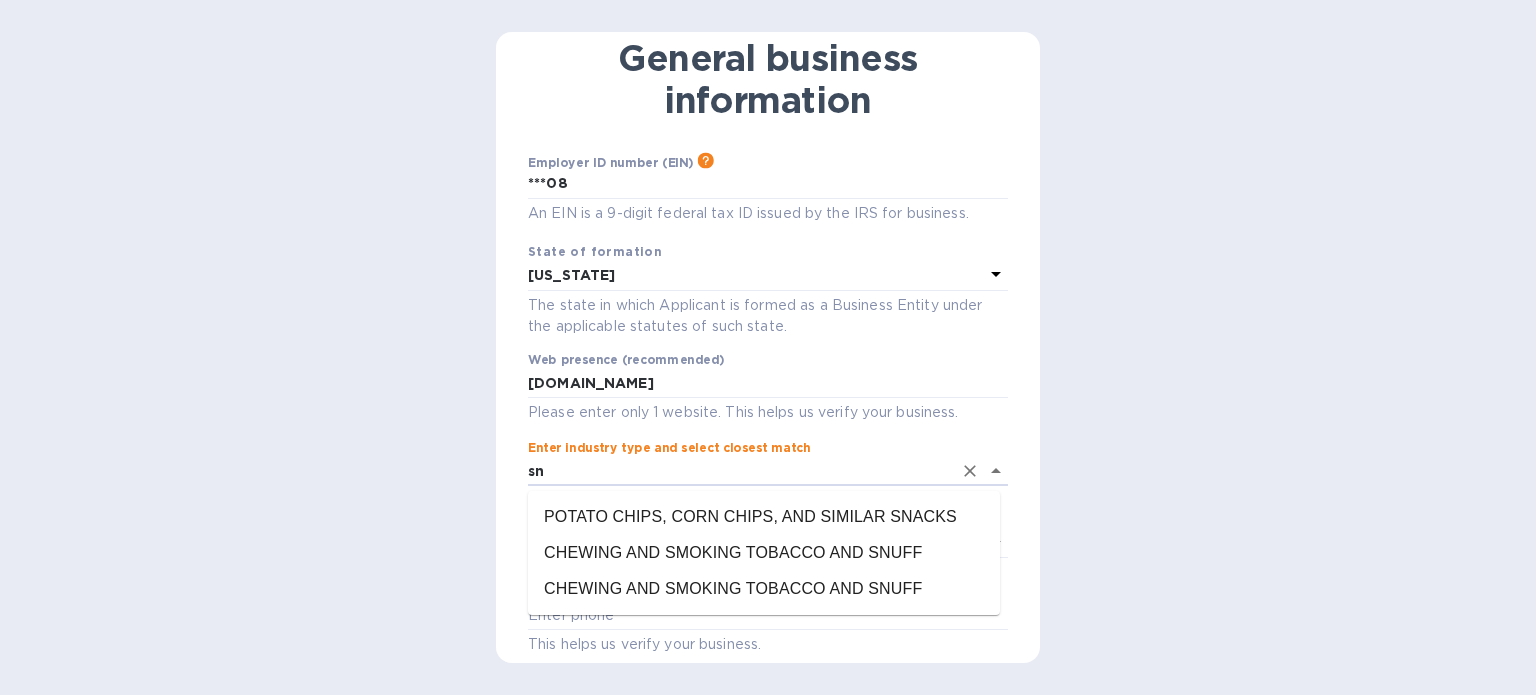 type on "s" 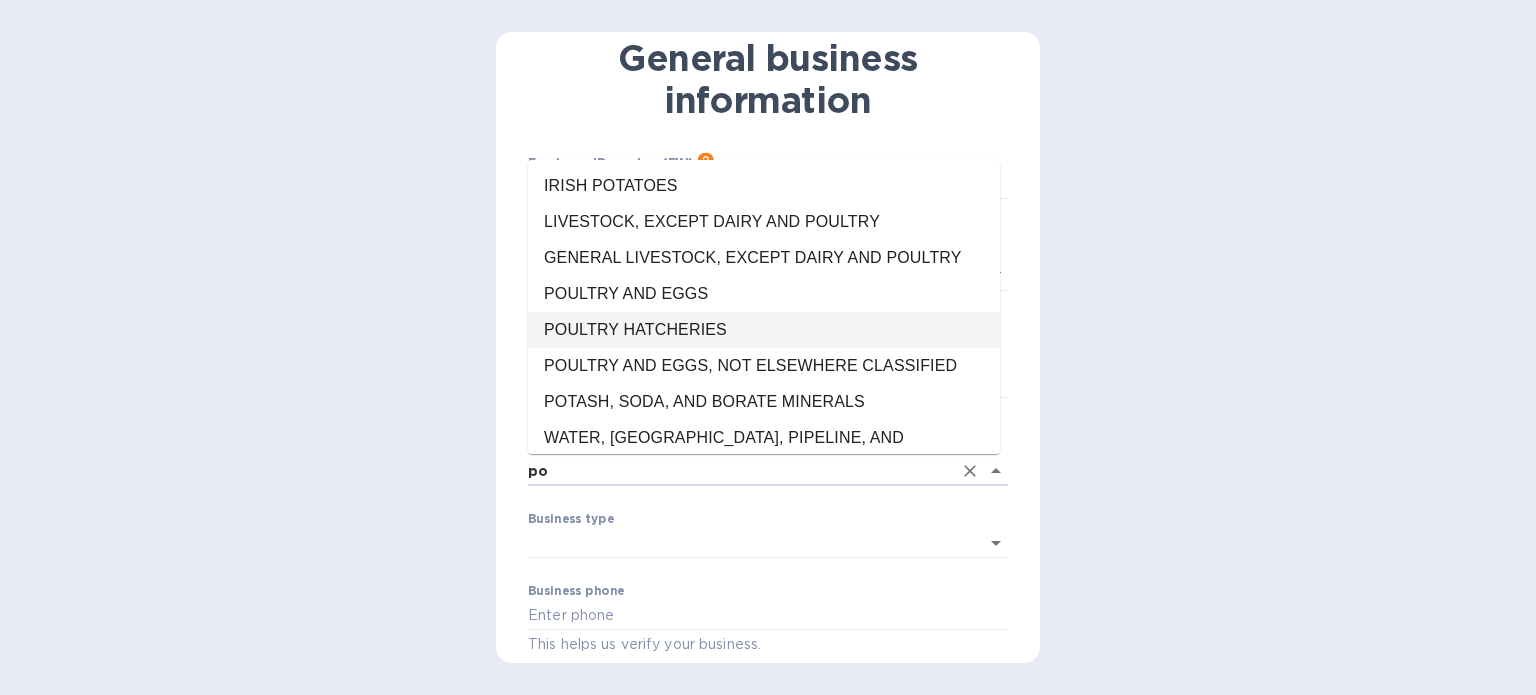 type on "p" 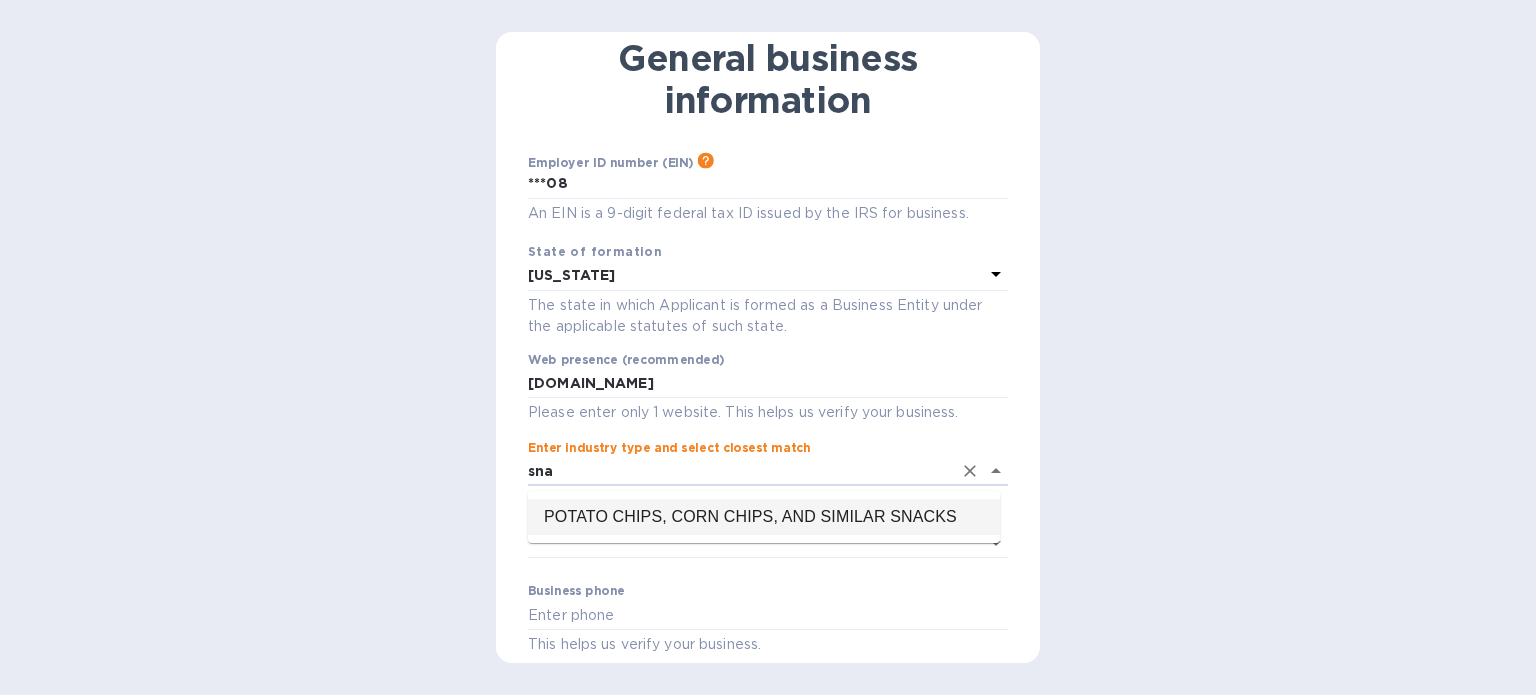 click on "POTATO CHIPS, CORN CHIPS, AND SIMILAR SNACKS" at bounding box center (764, 517) 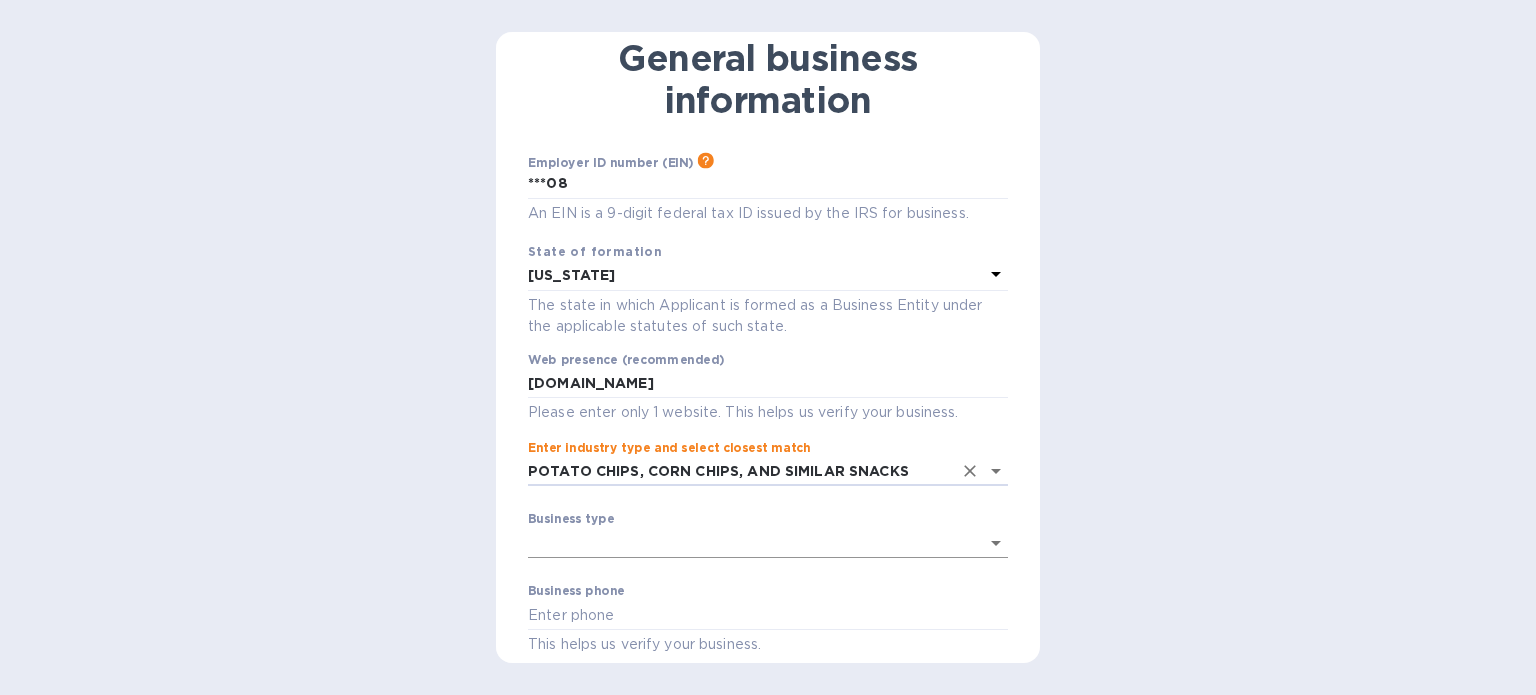 type on "POTATO CHIPS, CORN CHIPS, AND SIMILAR SNACKS" 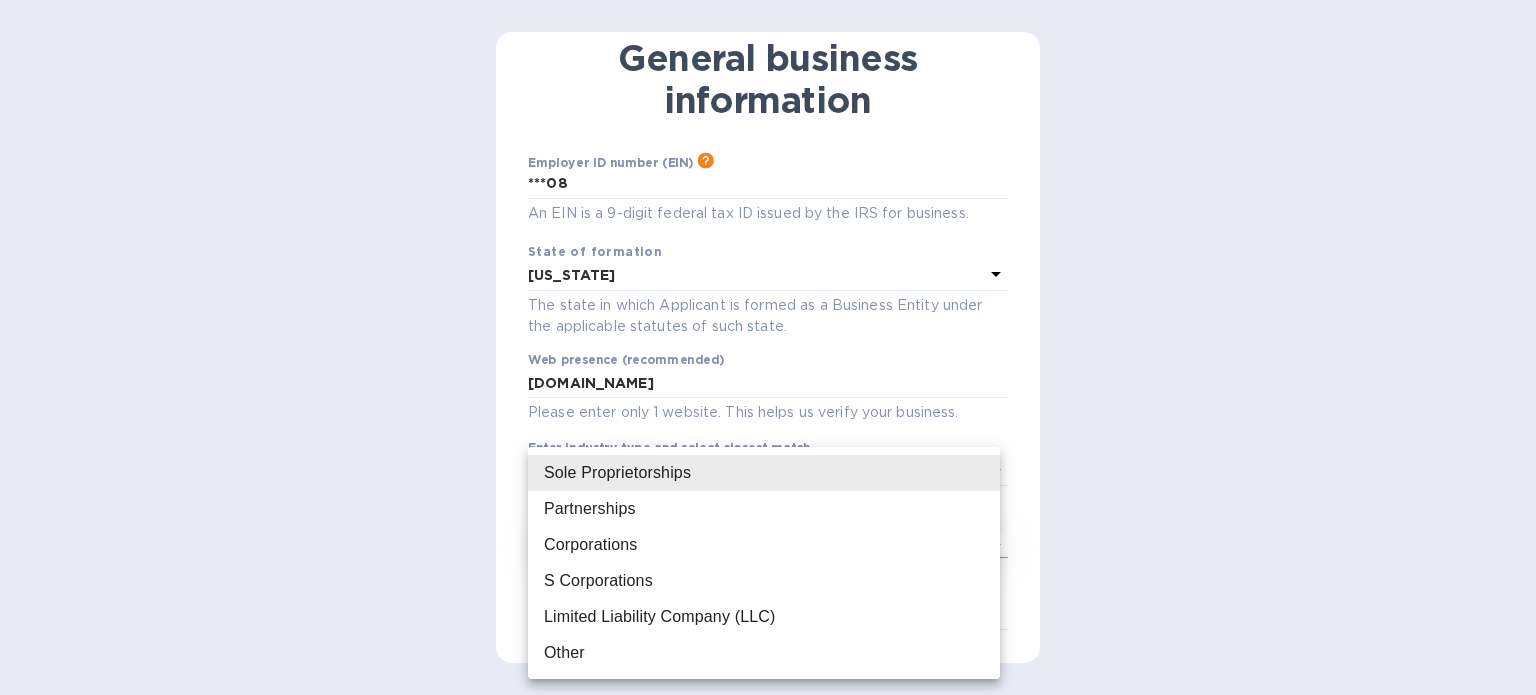click on "Sign up with Koverly Steps Koverly account Business information Secure your account 2  of  3 General business information Employer ID number (EIN) Please make sure it matches the information on your SS-4 form issued by the IRS when the company was formed. ***08 An EIN is a 9-digit federal tax ID issued by the IRS for business. State of formation [US_STATE] The state in which Applicant is formed as a Business Entity under the applicable statutes of such state. Web presence (recommended) [DOMAIN_NAME] Please enter only 1 website. This helps us verify your business. Enter industry type and select closest match POTATO CHIPS, CORN CHIPS, AND SIMILAR SNACKS ​ Business type ​ ​ Business phone This helps us verify your business. Business email ​ Continue to secure your account Have any questions? Email us Sole Proprietorships Partnerships Corporations S Corporations Limited Liability Company (LLC) Other" at bounding box center (768, 347) 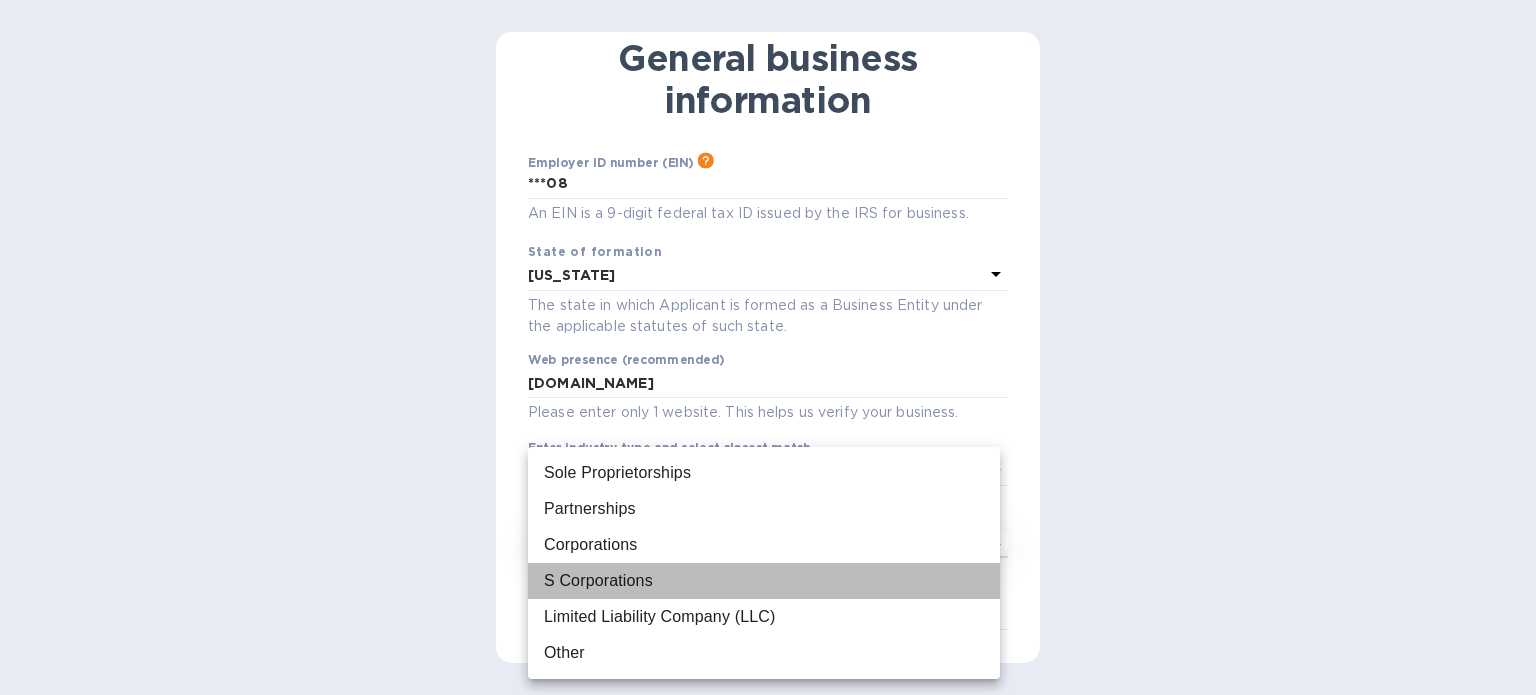 click on "S Corporations" at bounding box center (764, 581) 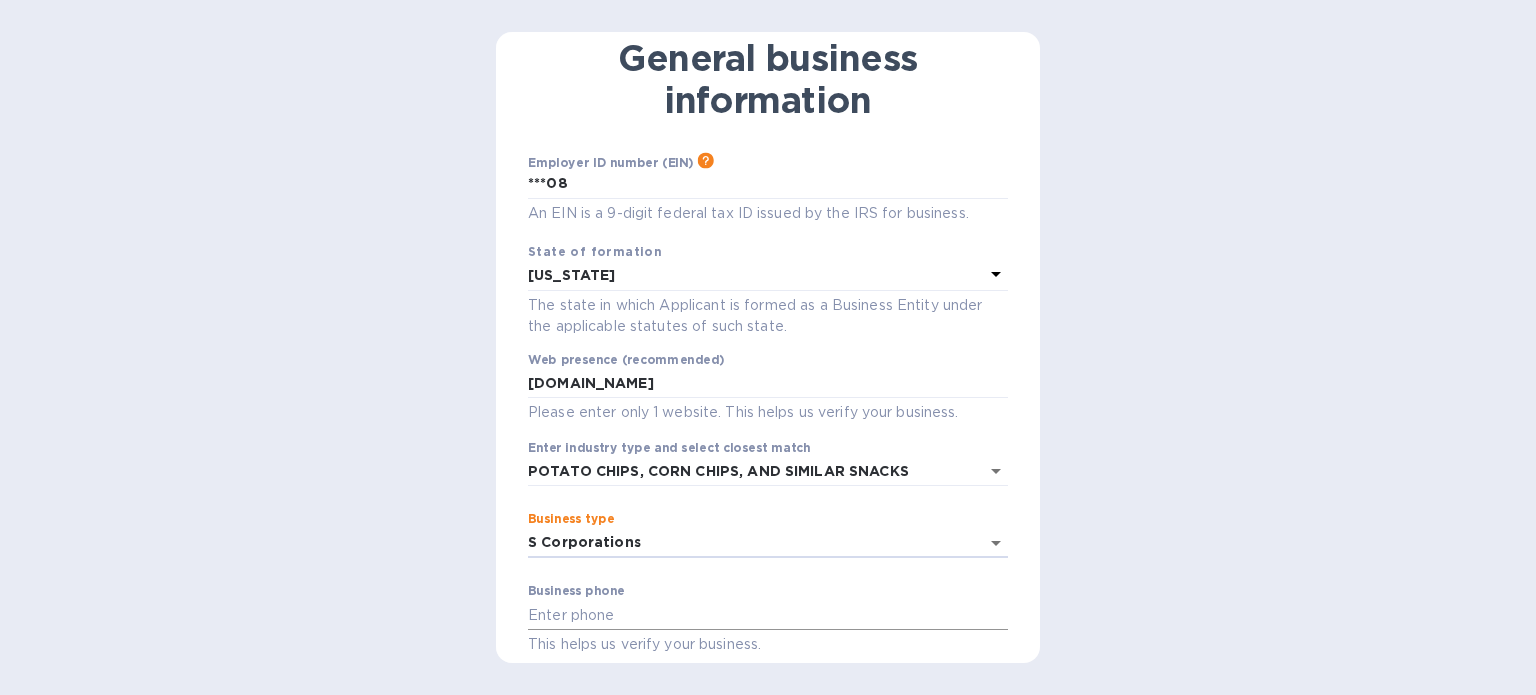 scroll, scrollTop: 200, scrollLeft: 0, axis: vertical 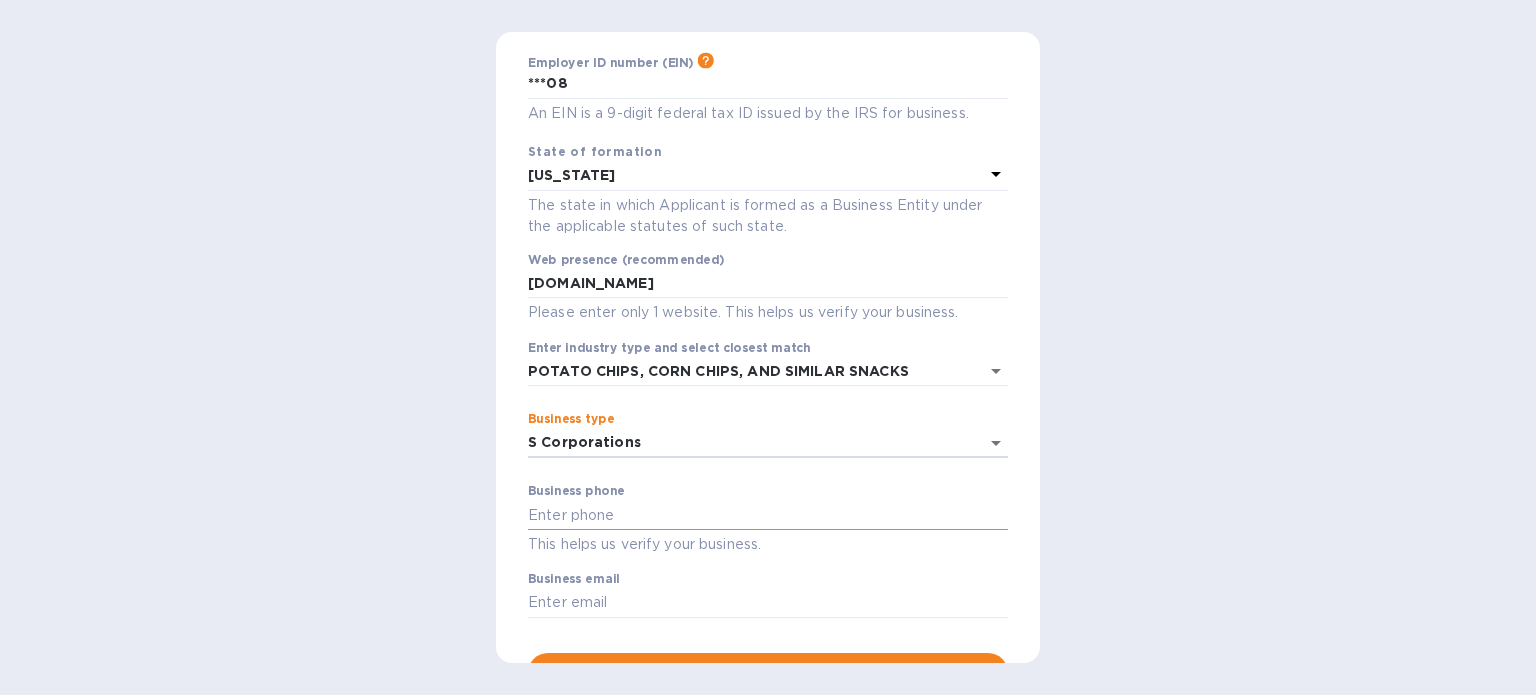 click at bounding box center (768, 515) 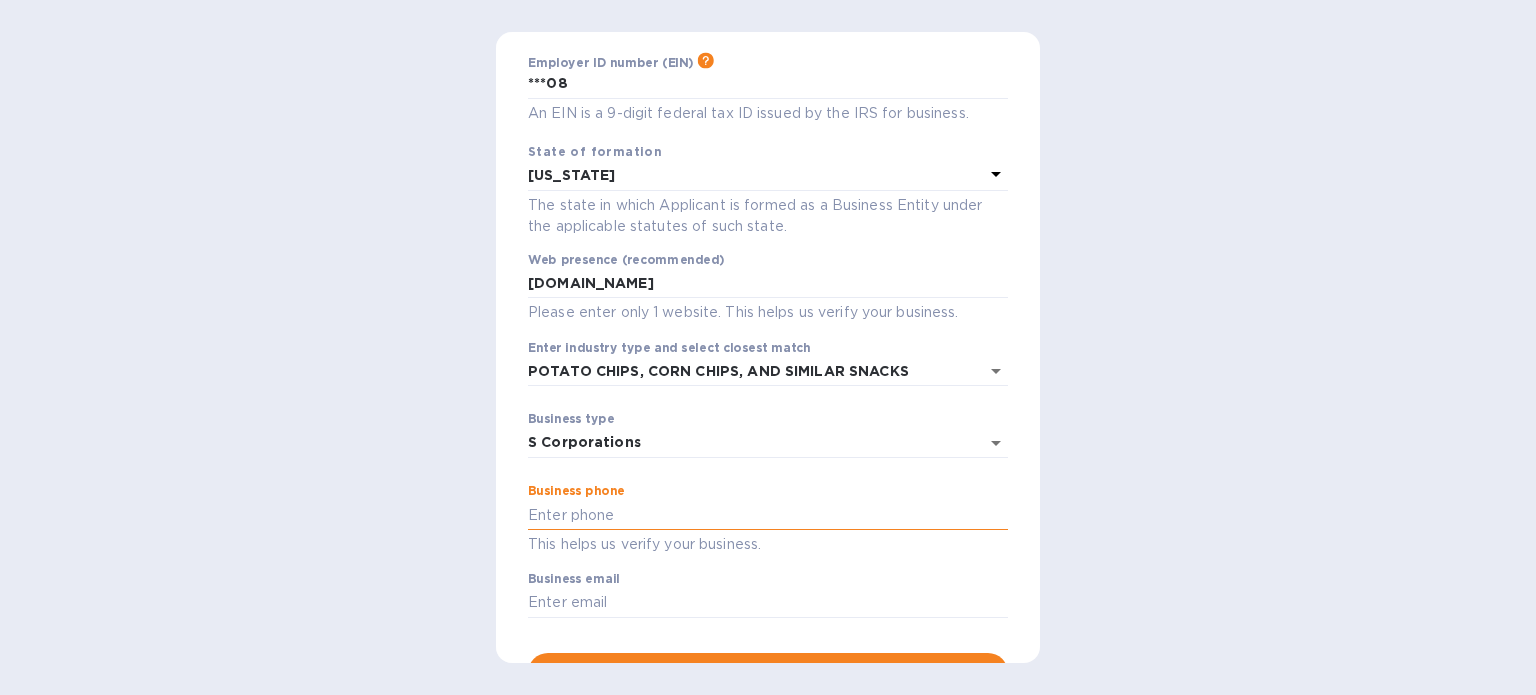 type on "8453522676" 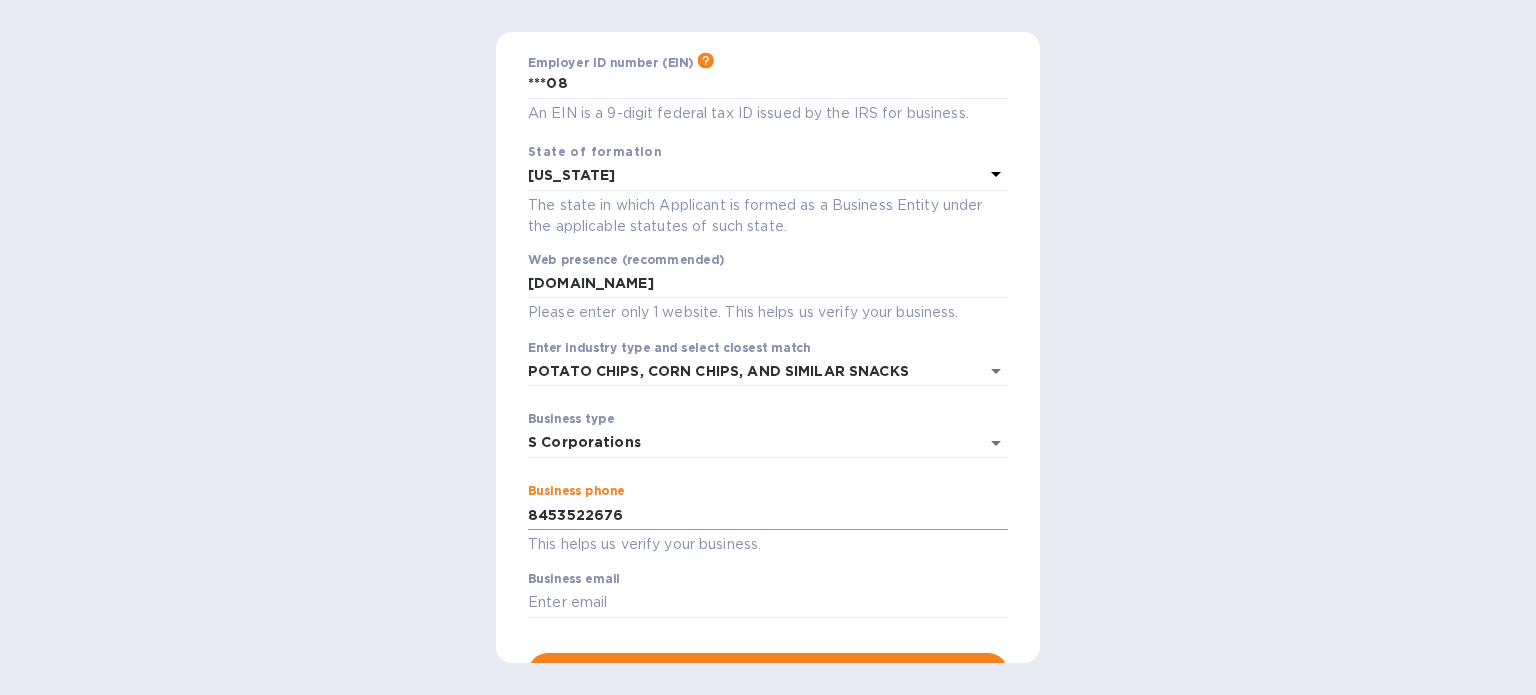 type on "S Corporations" 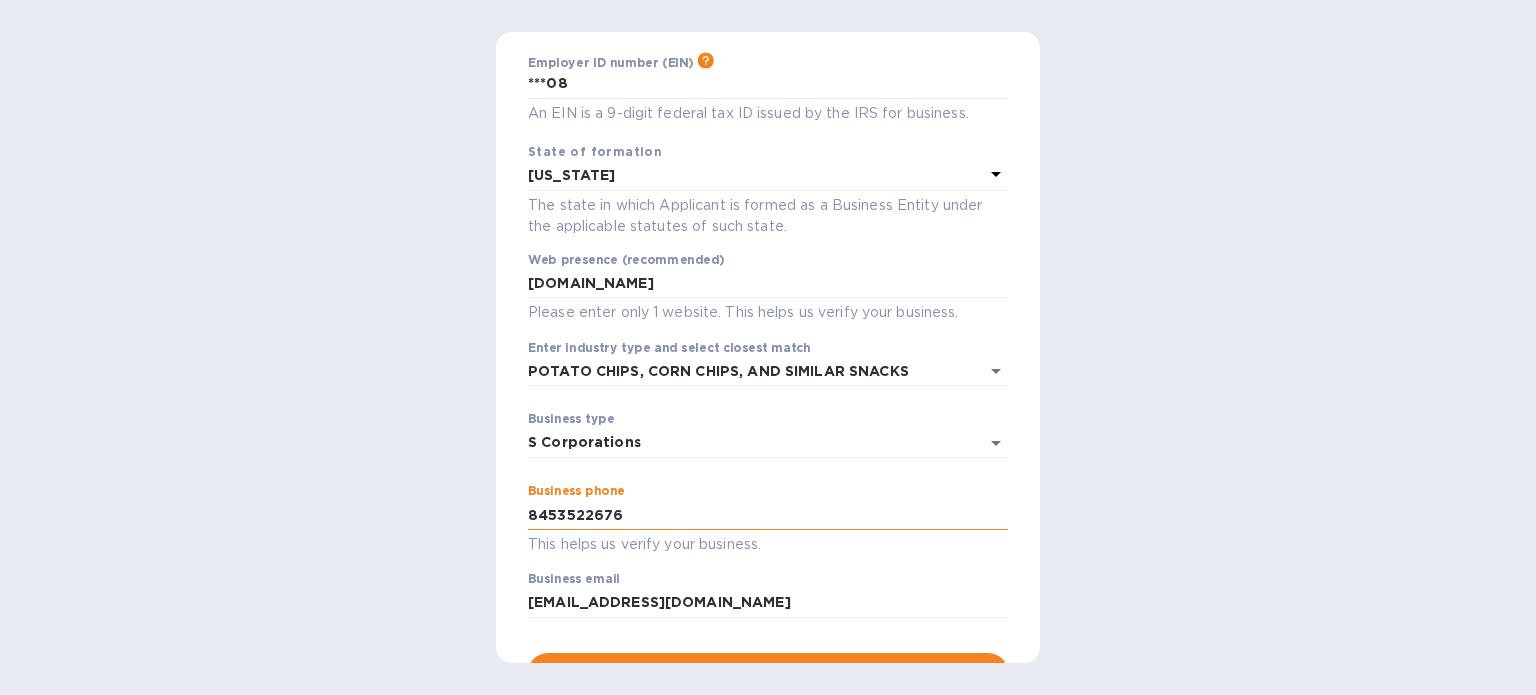 type on "S Corporations" 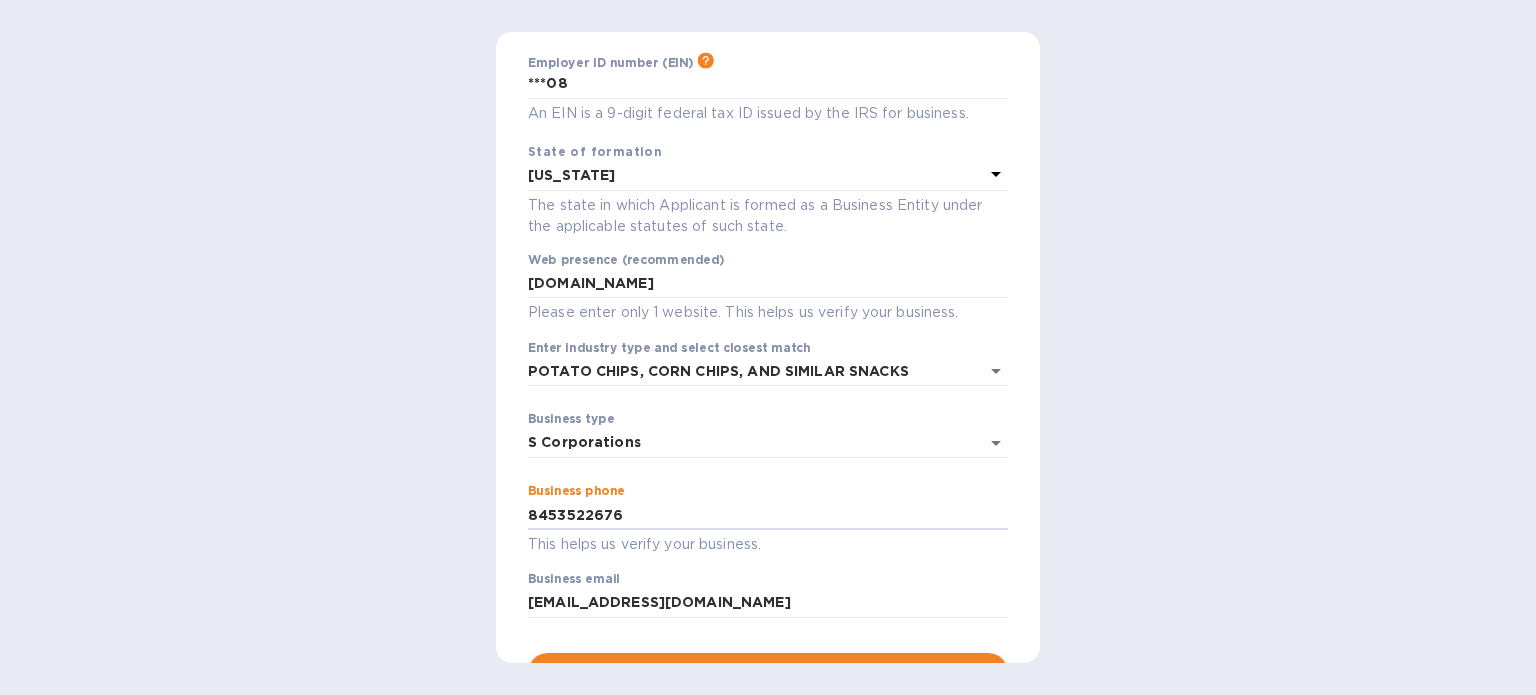 scroll, scrollTop: 319, scrollLeft: 0, axis: vertical 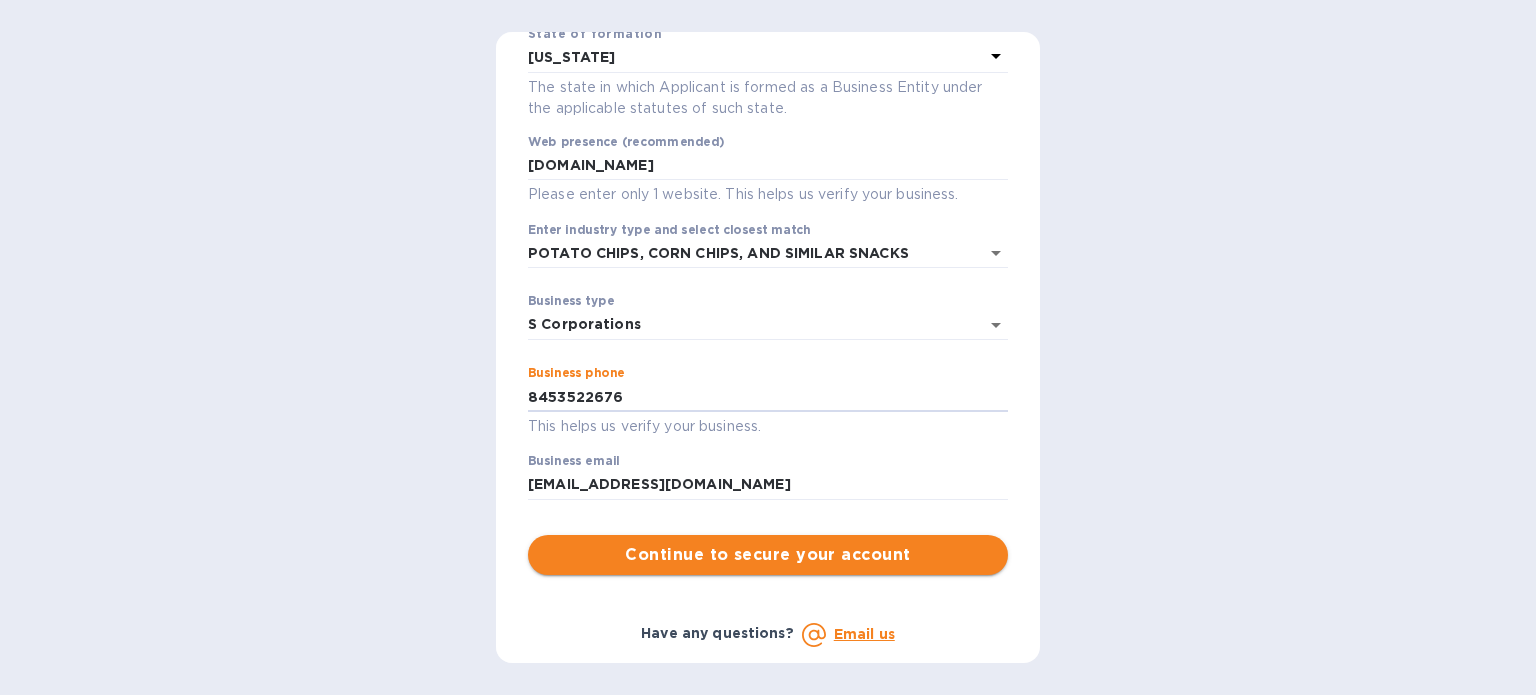 click on "Continue to secure your account" at bounding box center [768, 555] 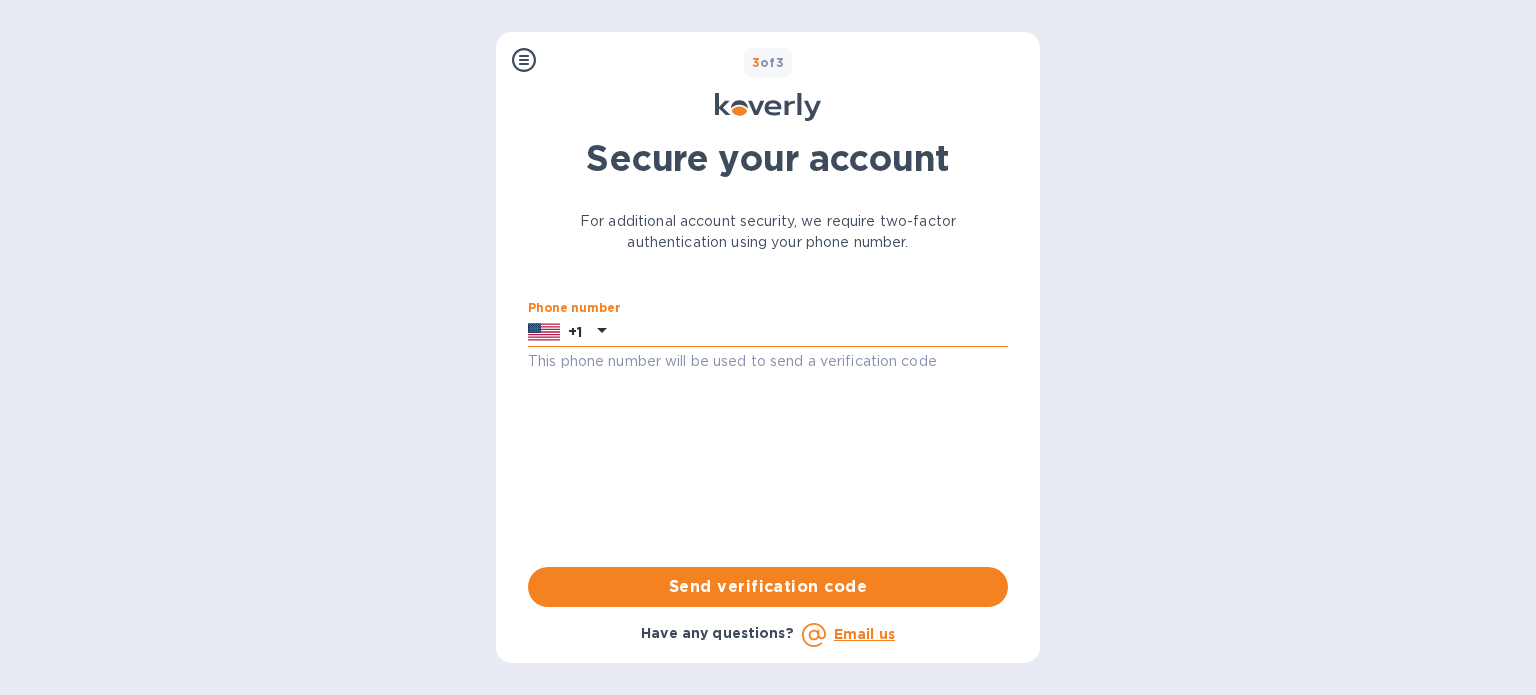 click at bounding box center [811, 332] 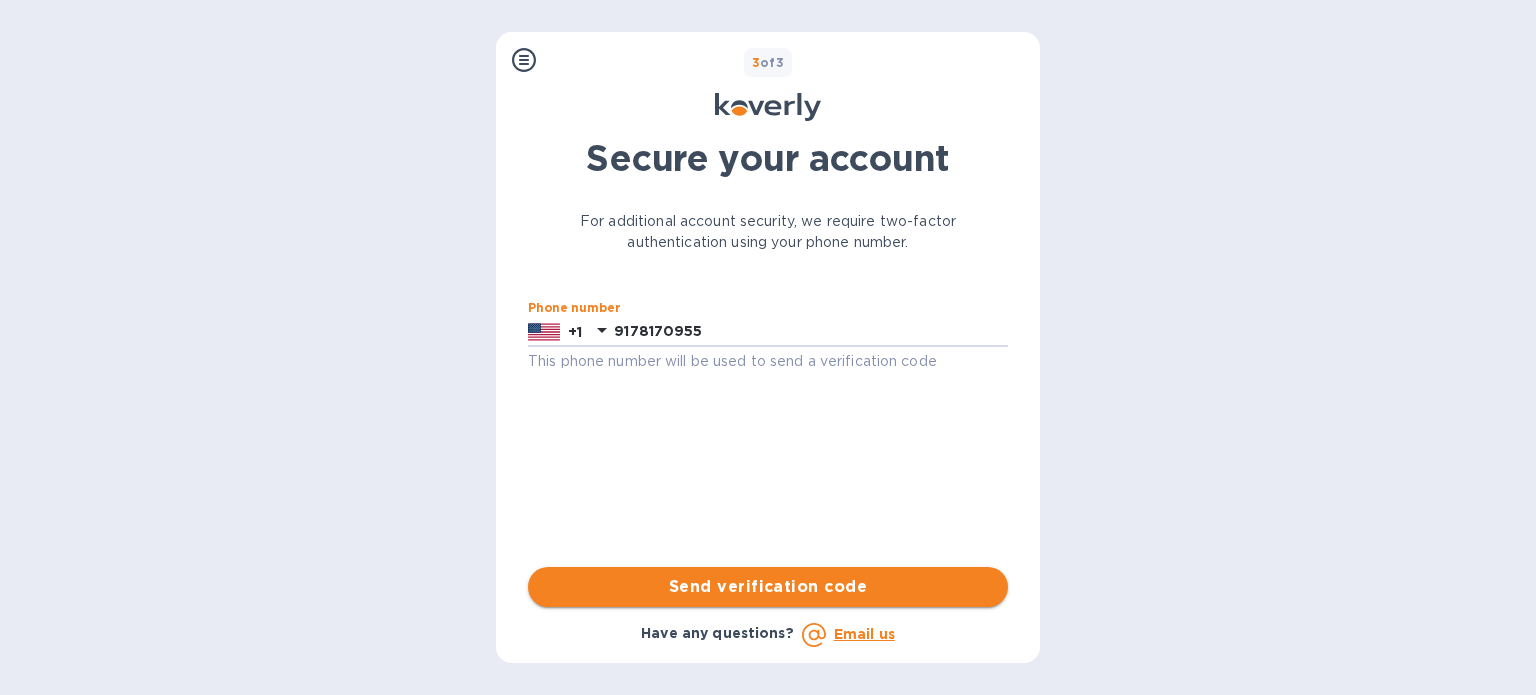 type on "9178170955" 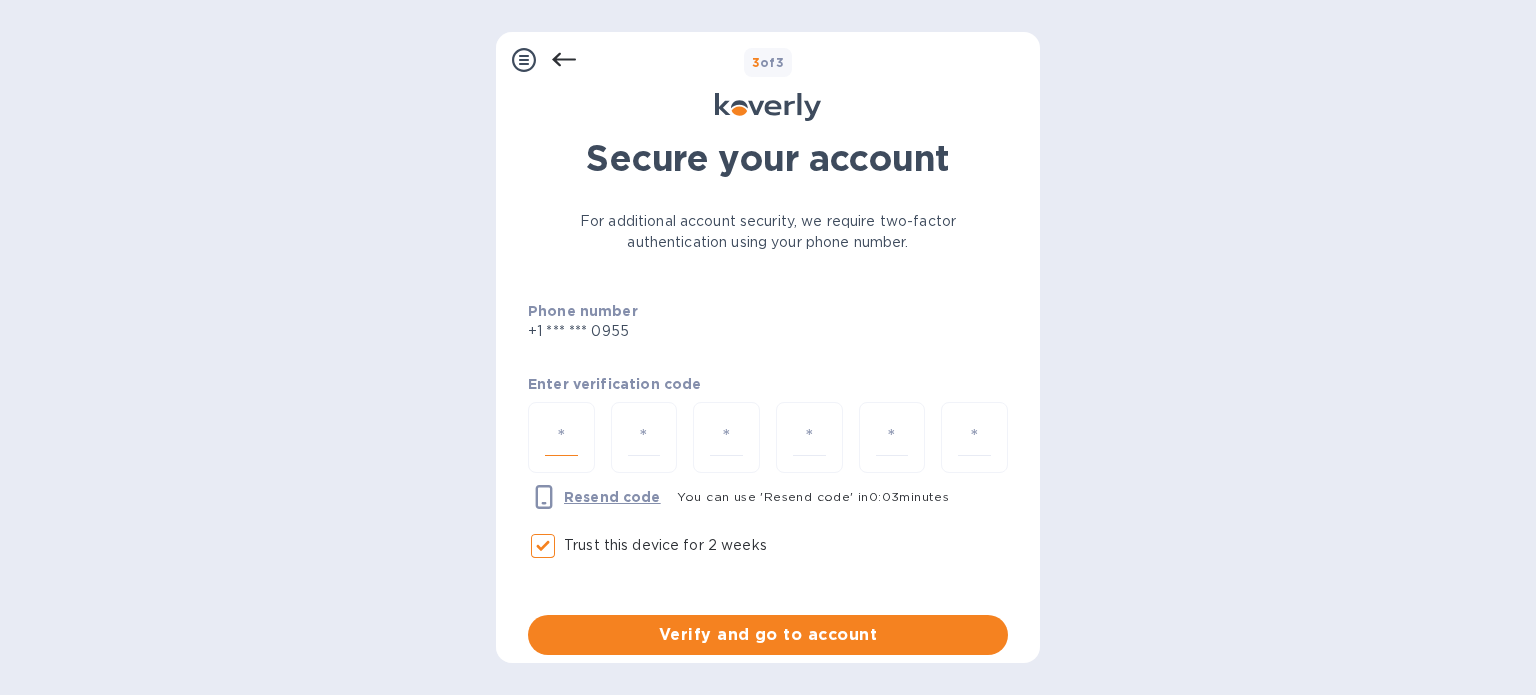 click at bounding box center (561, 437) 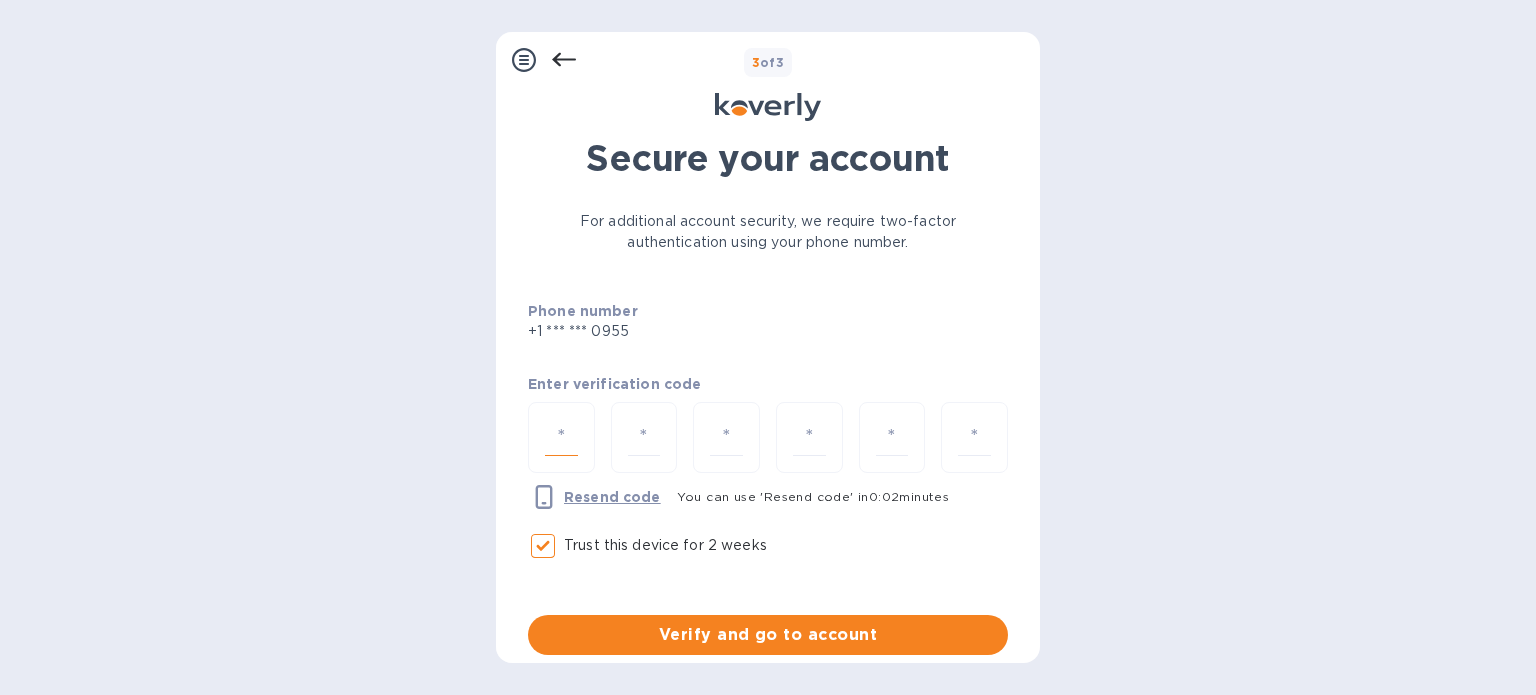 type on "7" 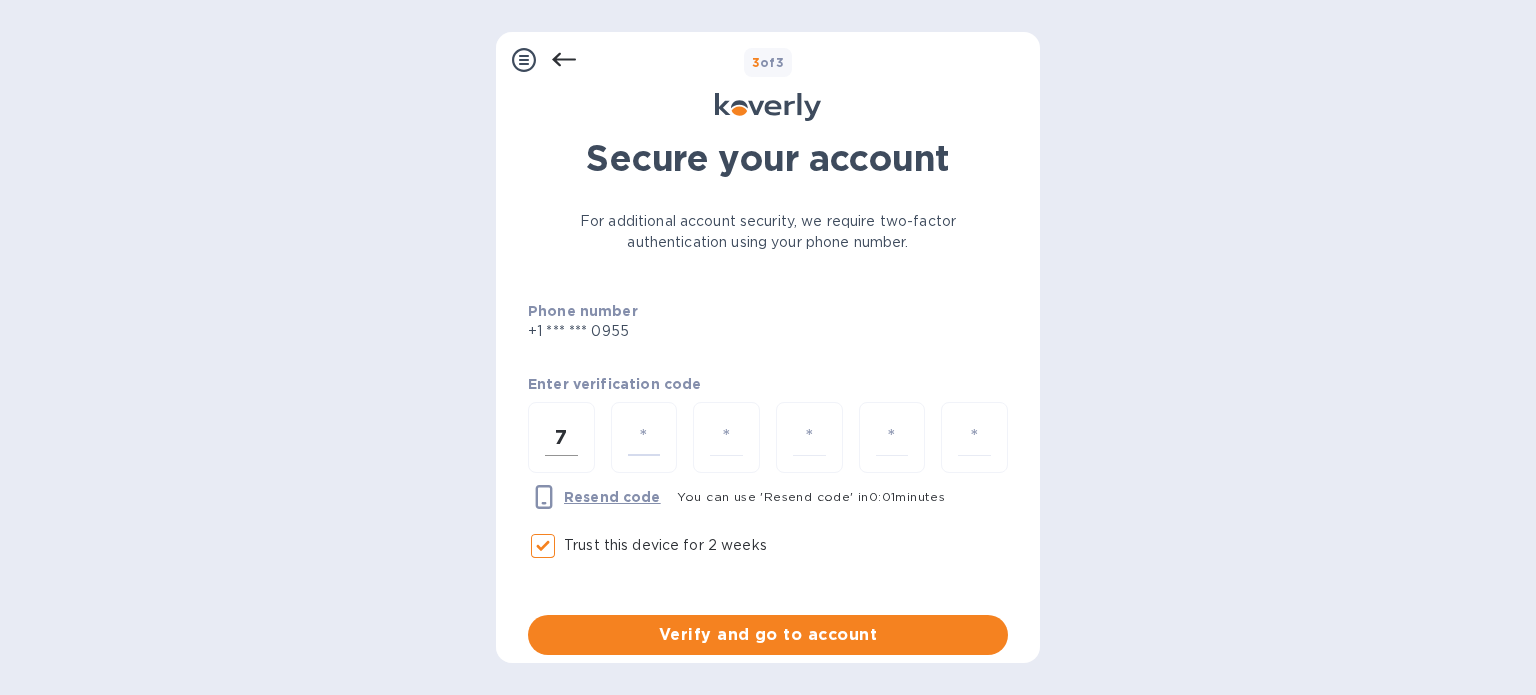 type on "4" 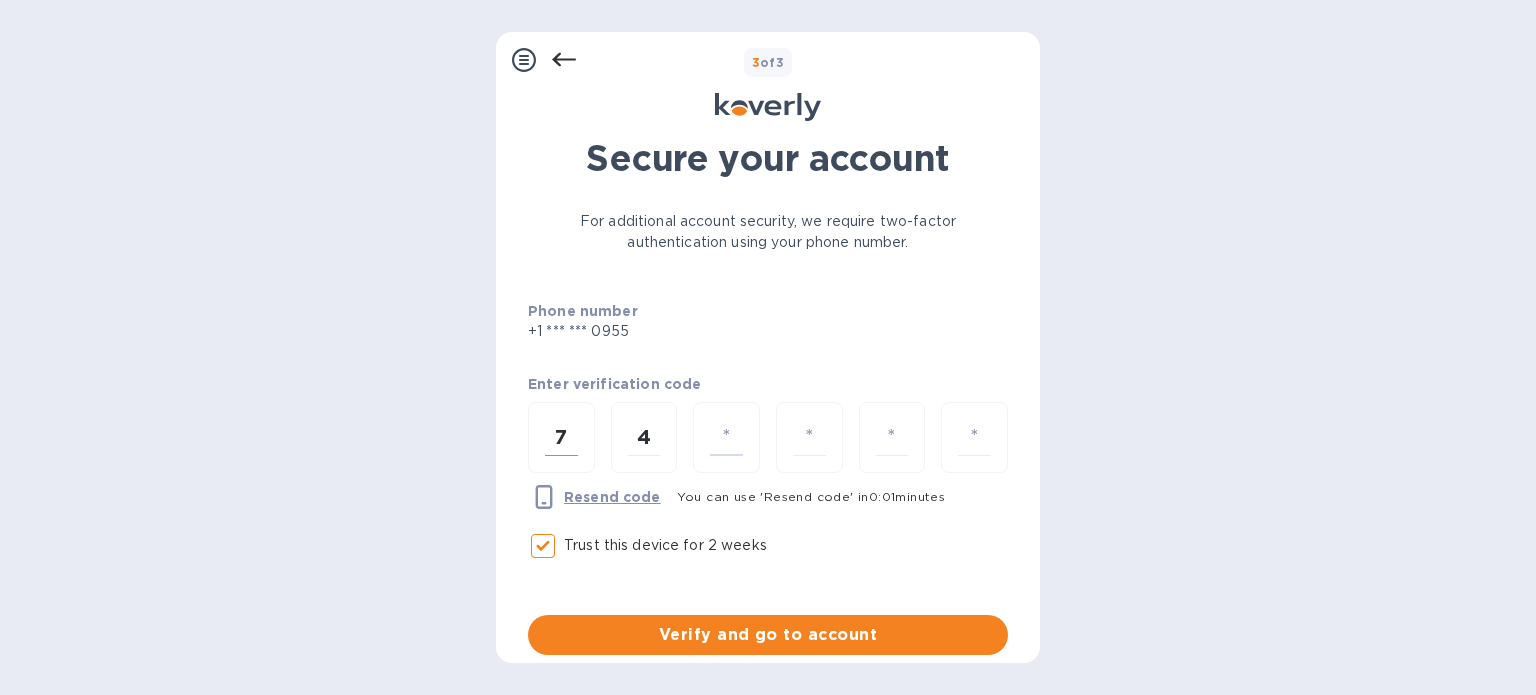 type on "3" 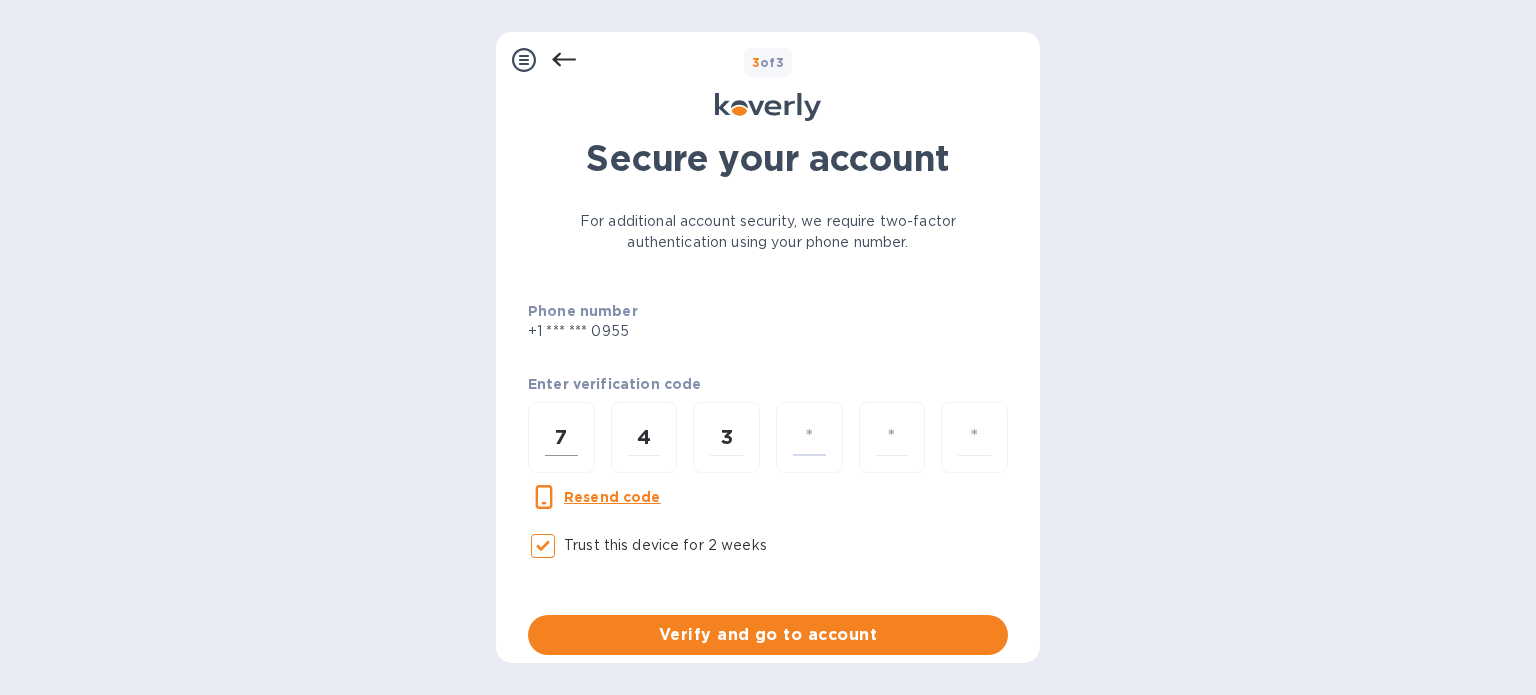type on "9" 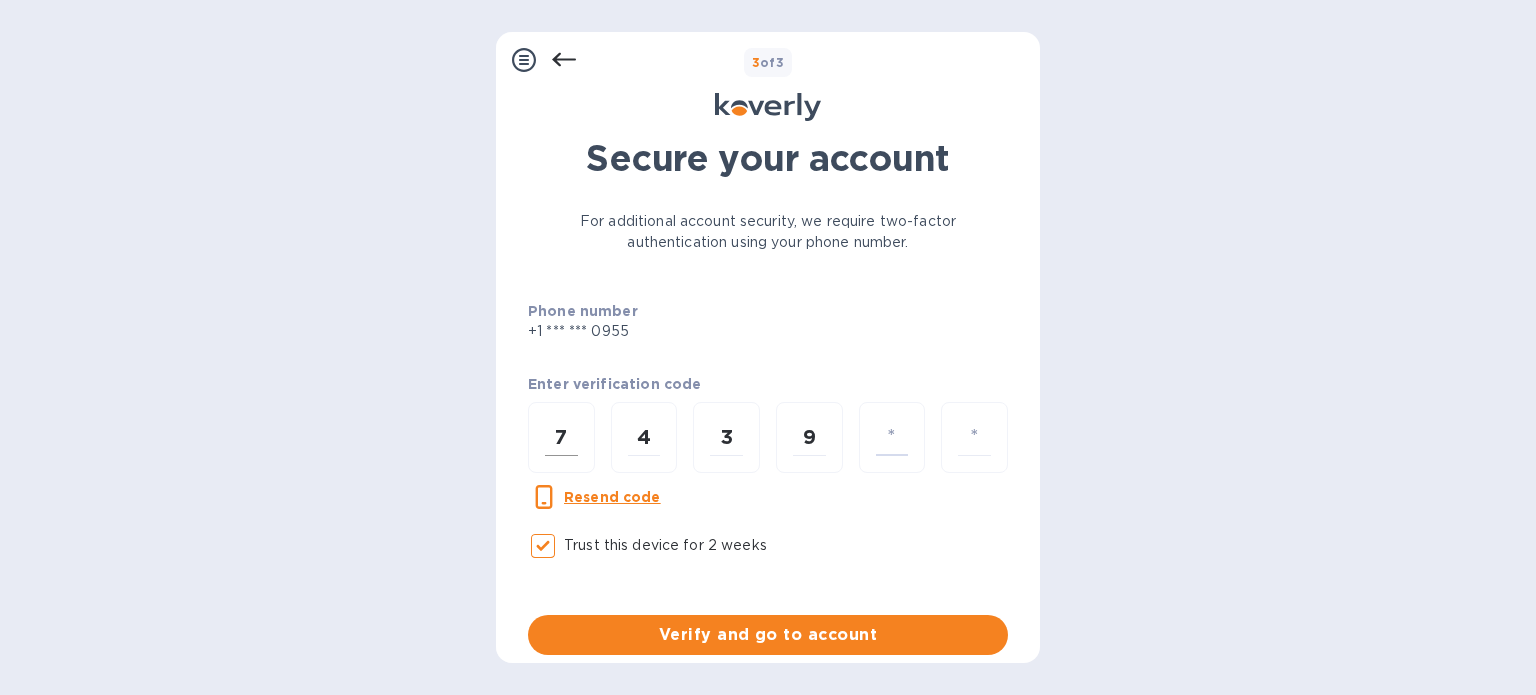 type on "6" 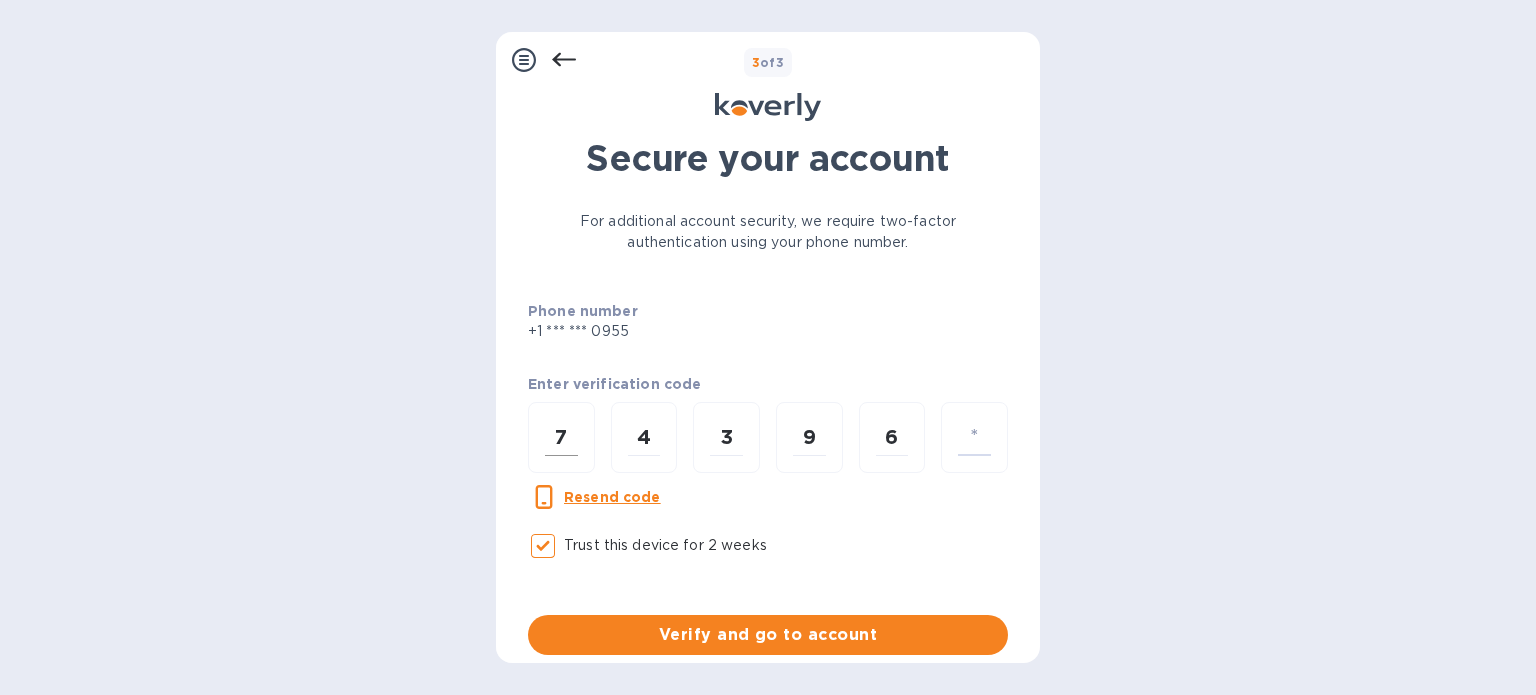 type on "0" 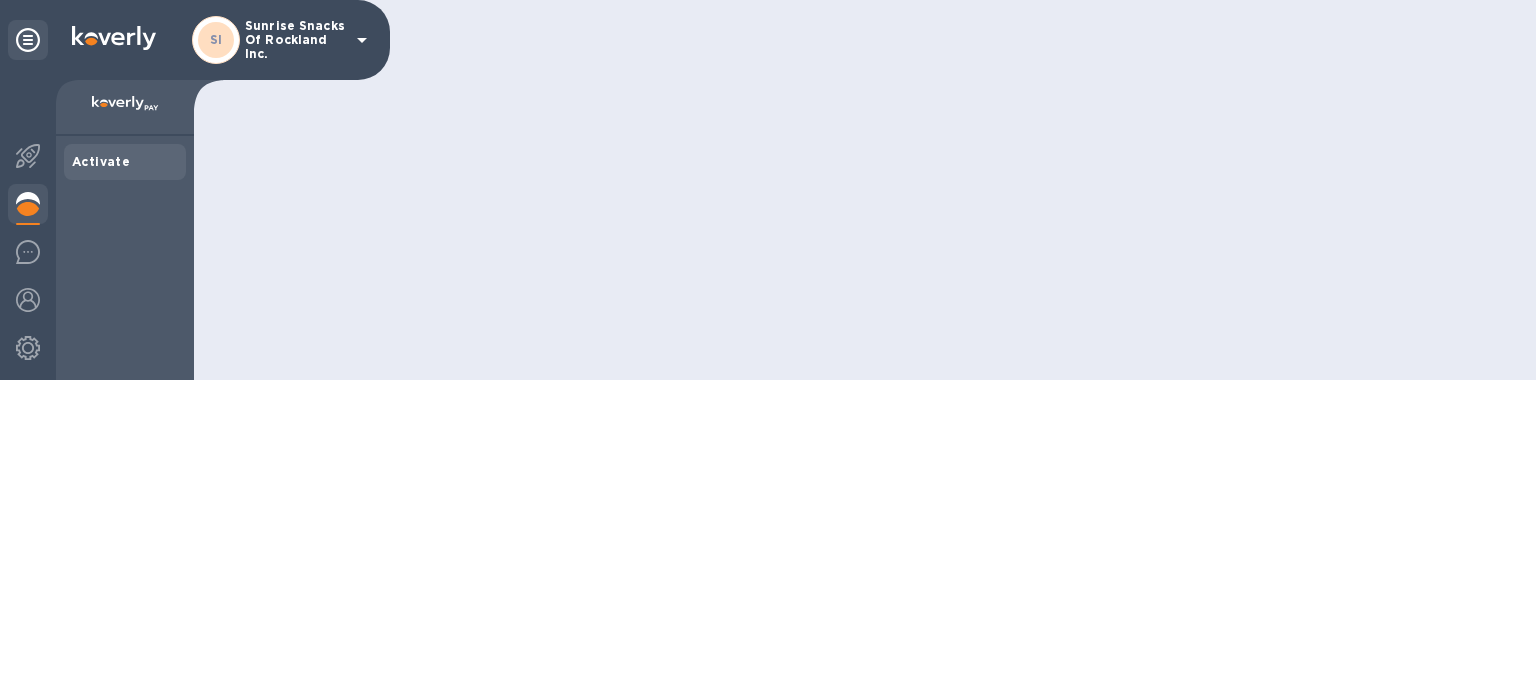 scroll, scrollTop: 0, scrollLeft: 0, axis: both 